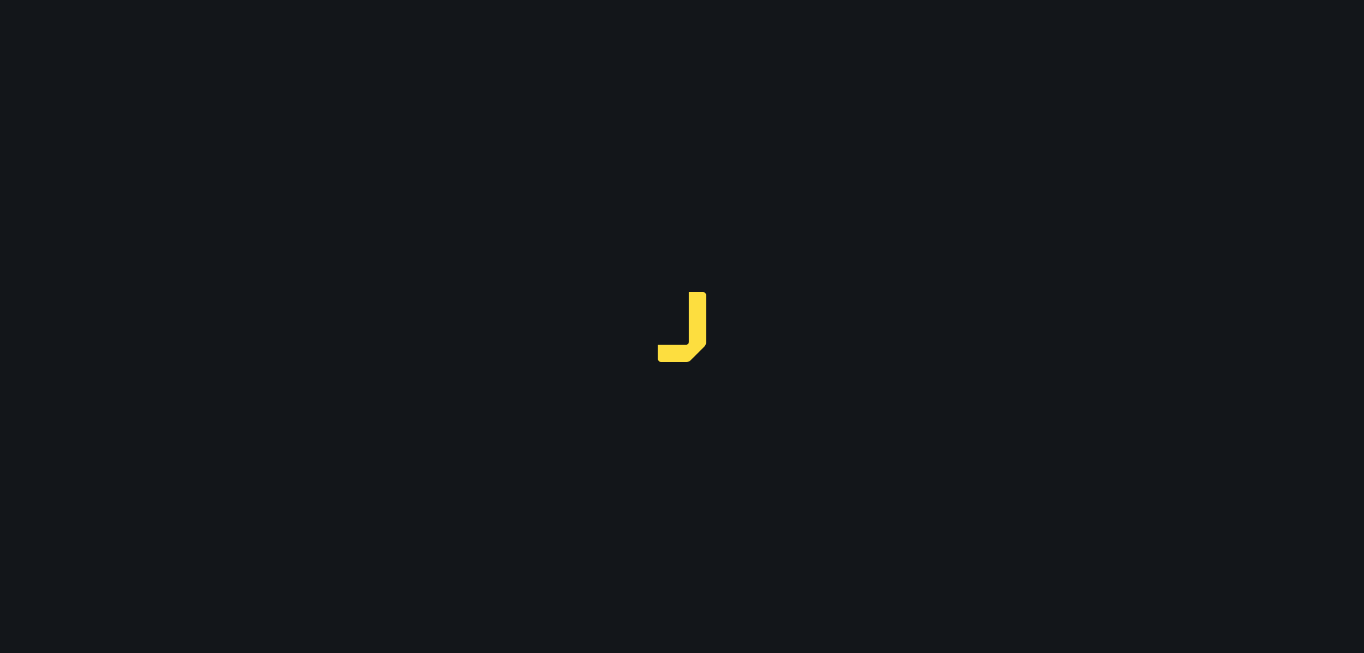 scroll, scrollTop: 0, scrollLeft: 0, axis: both 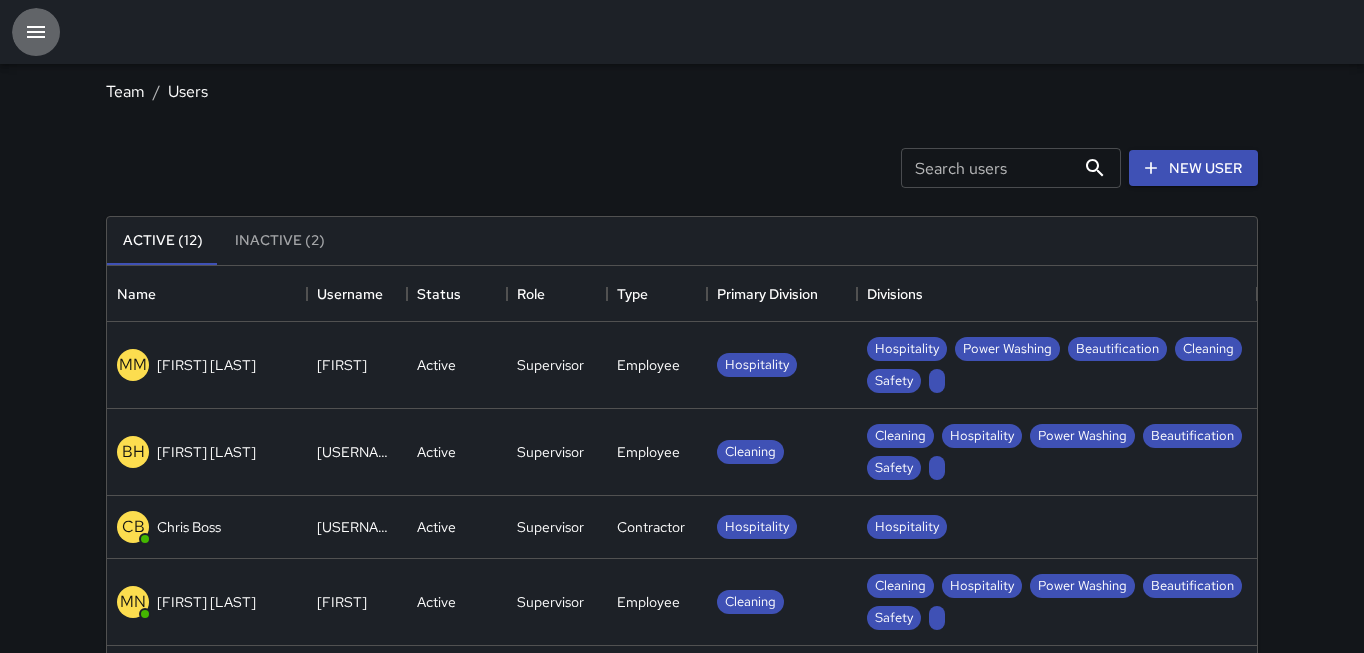 click 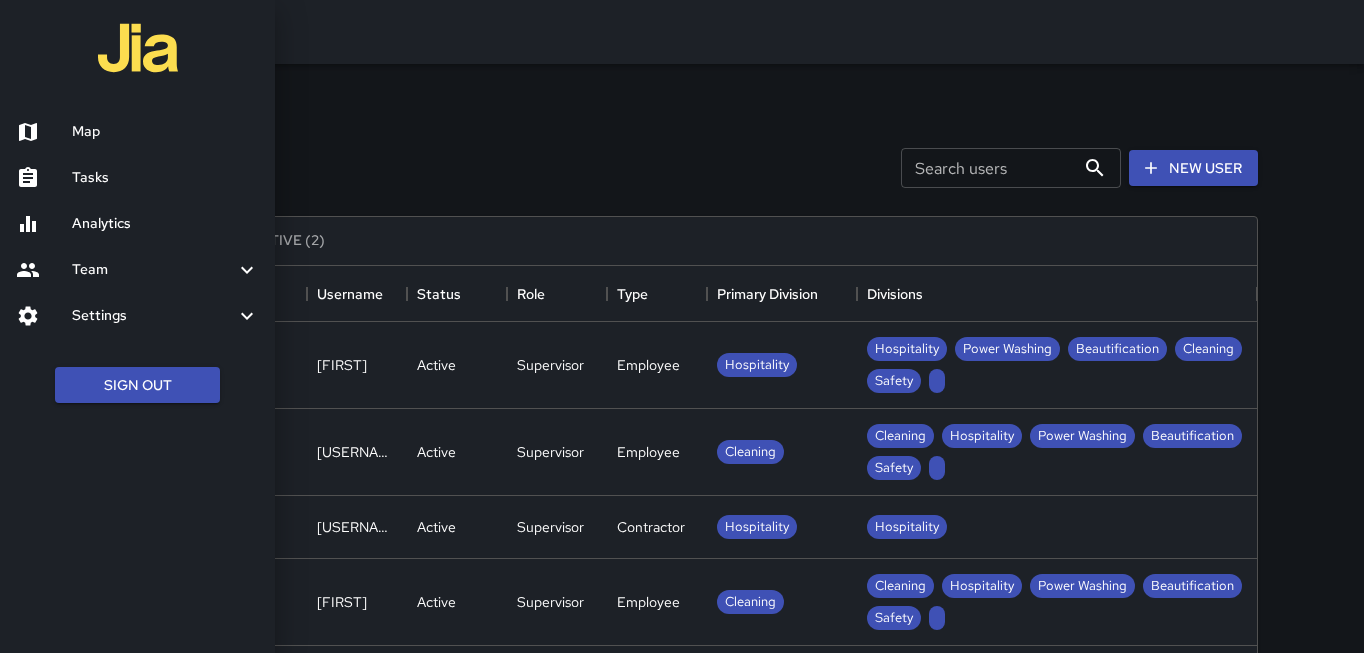 click on "Analytics" at bounding box center (137, 224) 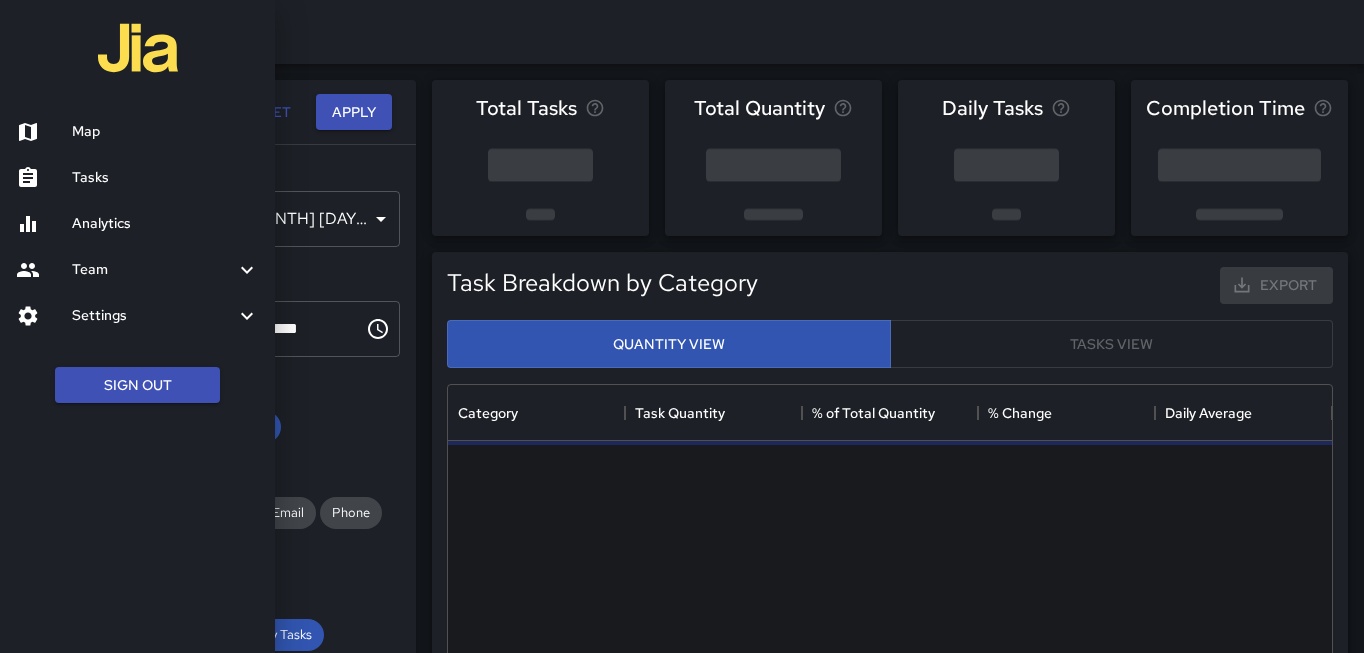 scroll, scrollTop: 0, scrollLeft: 0, axis: both 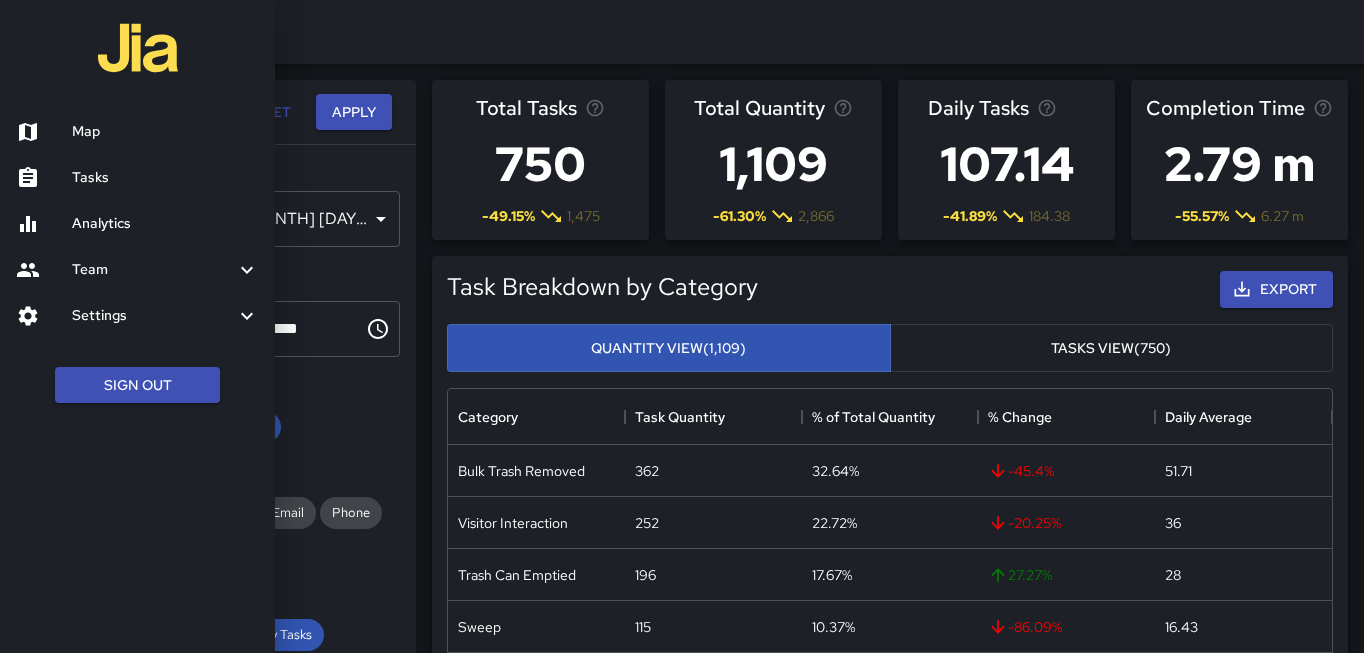 click at bounding box center (682, 326) 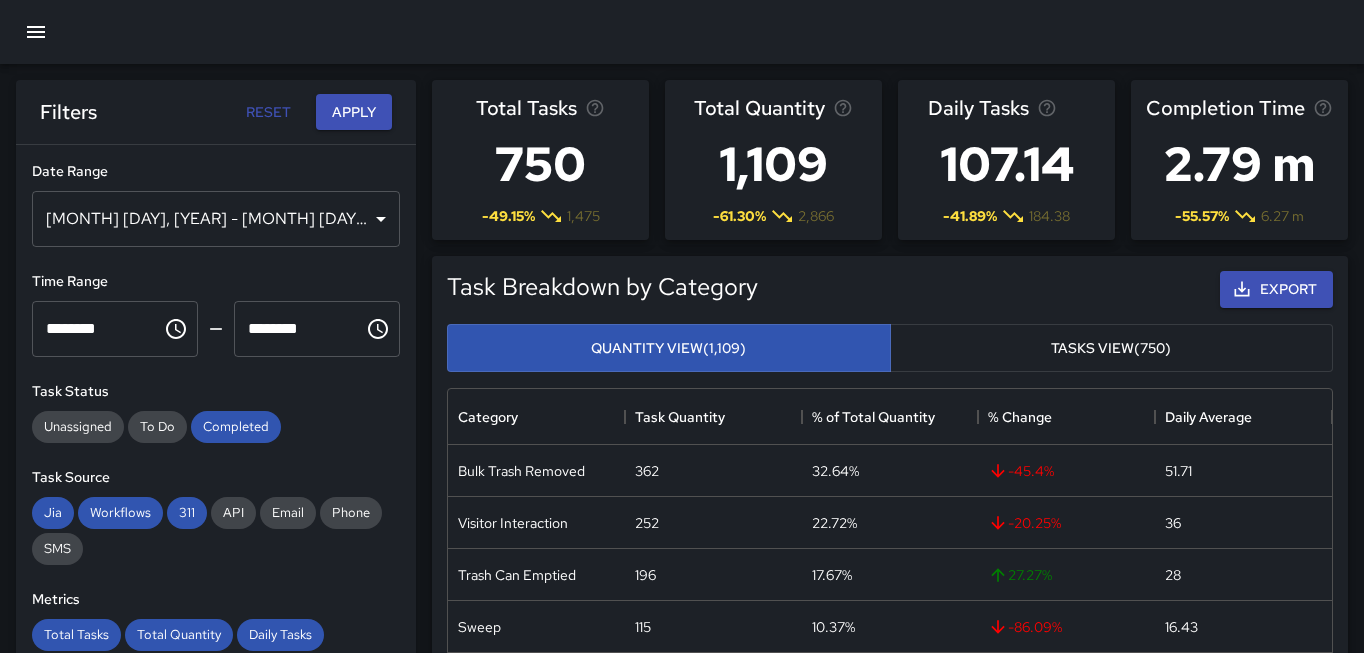 click on "[MONTH] [DAY], [YEAR] - [MONTH] [DAY], [YEAR]" at bounding box center [216, 219] 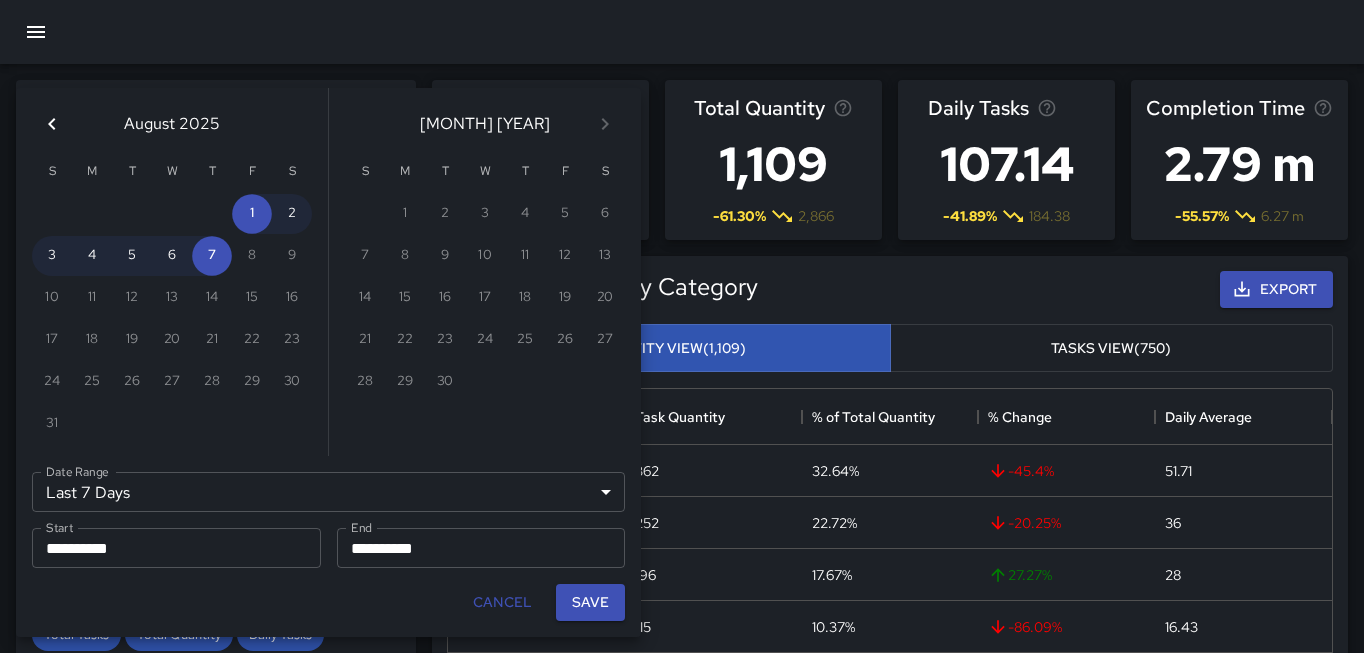 click 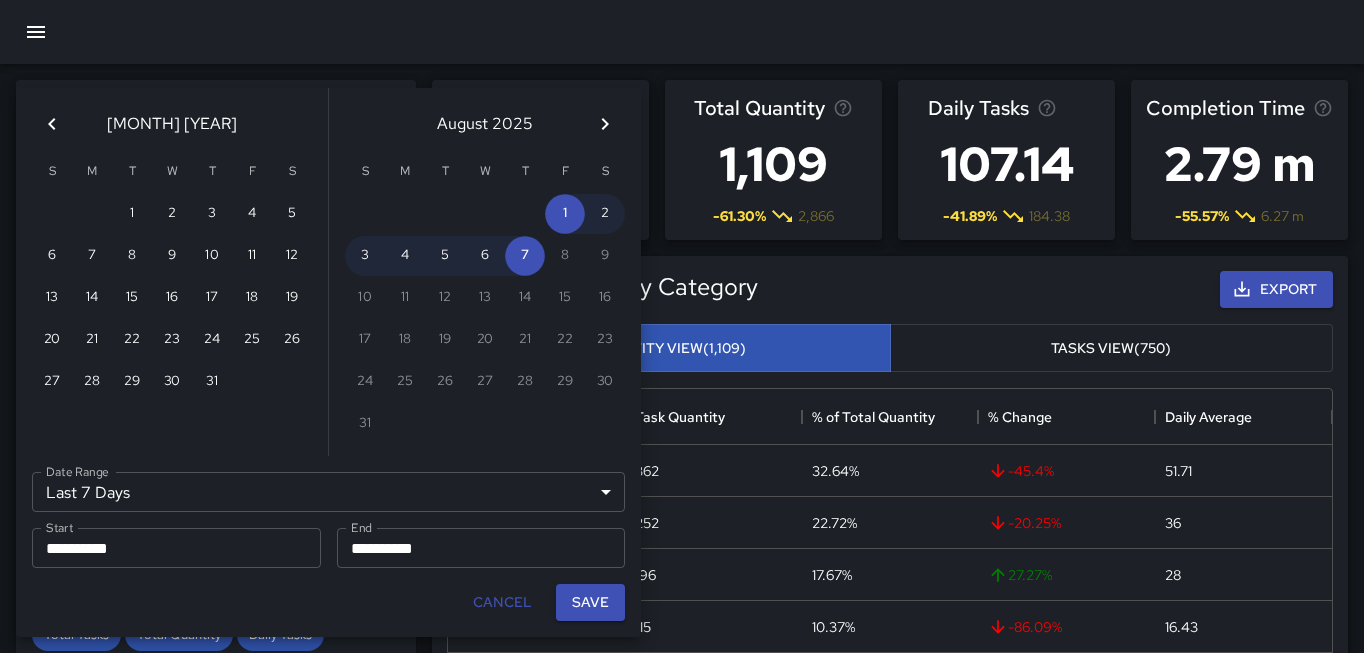 click 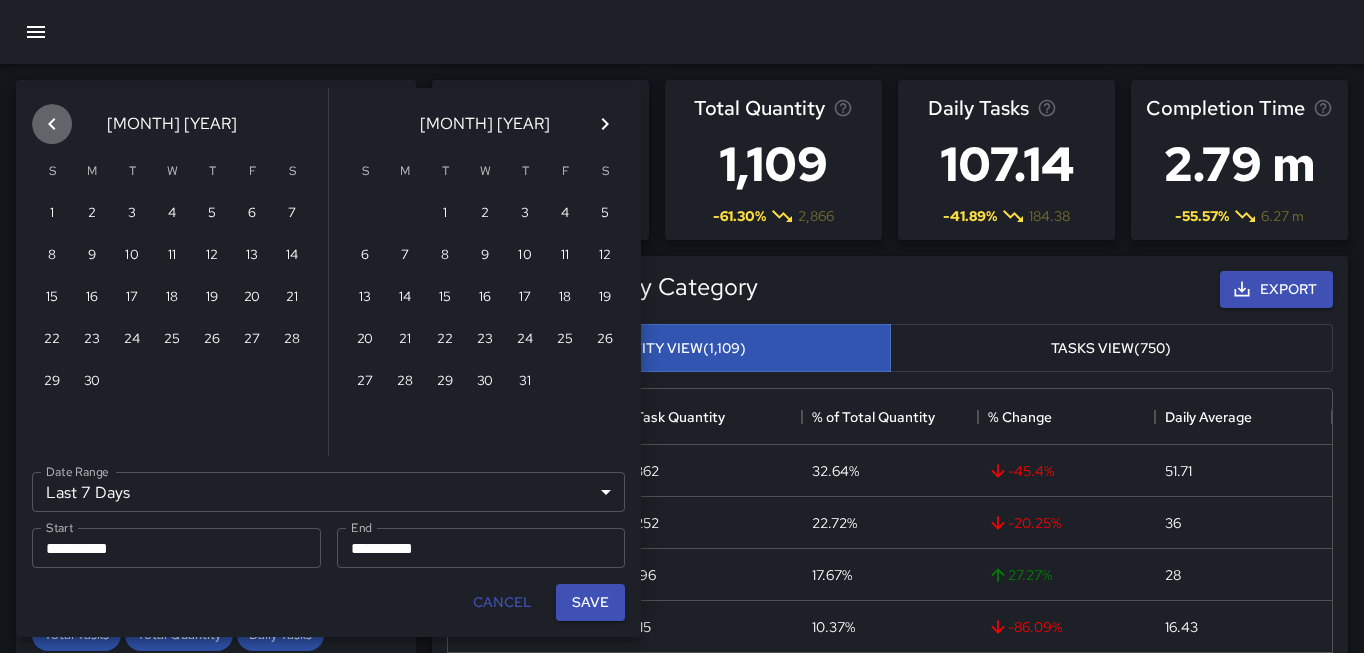 click 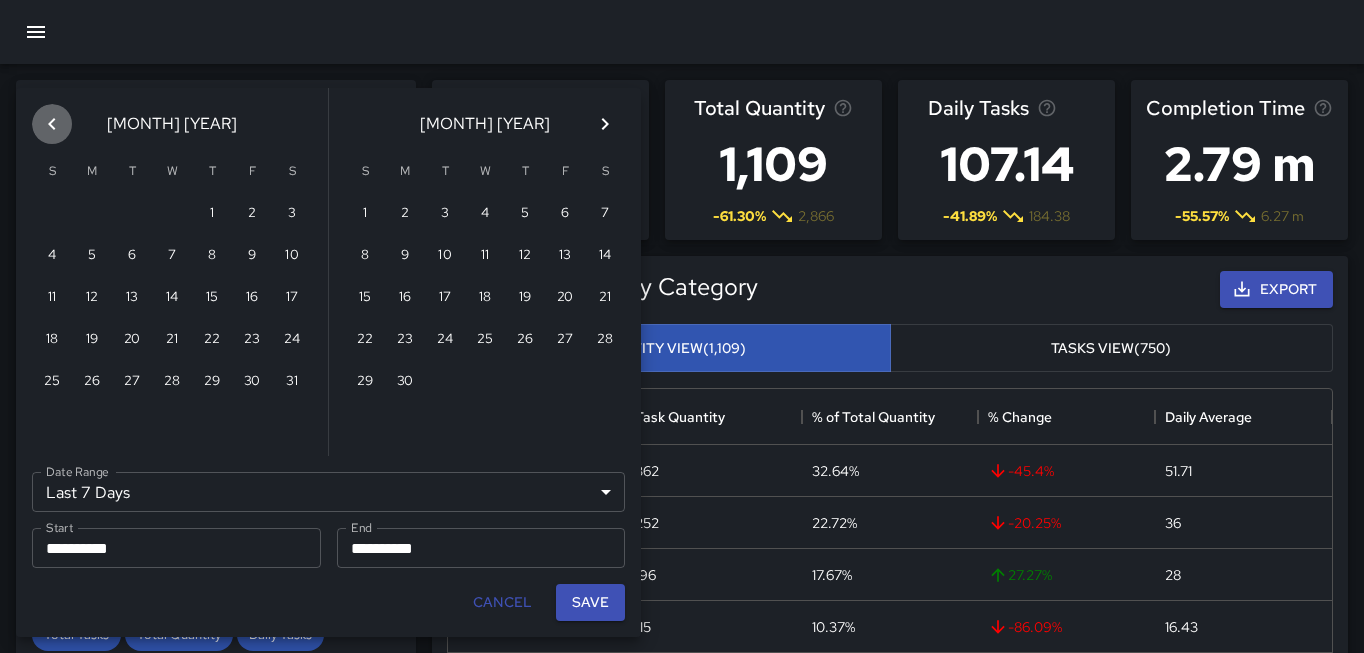 click 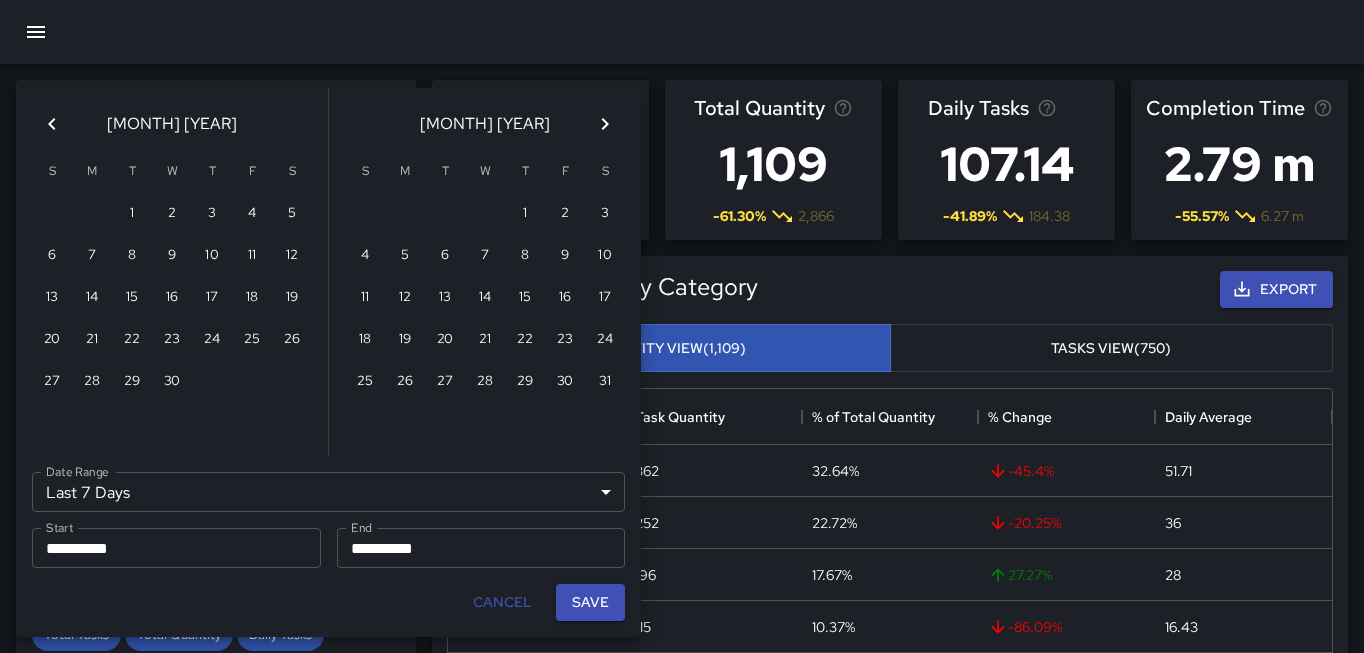 click 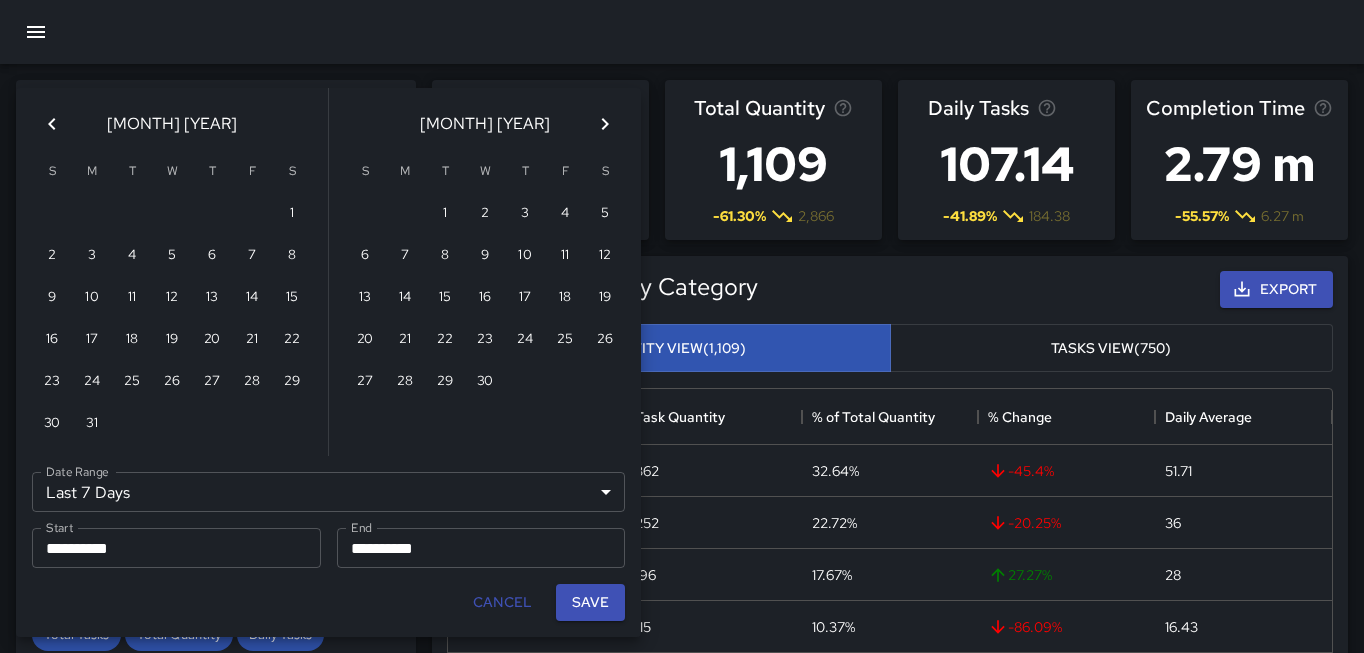 click 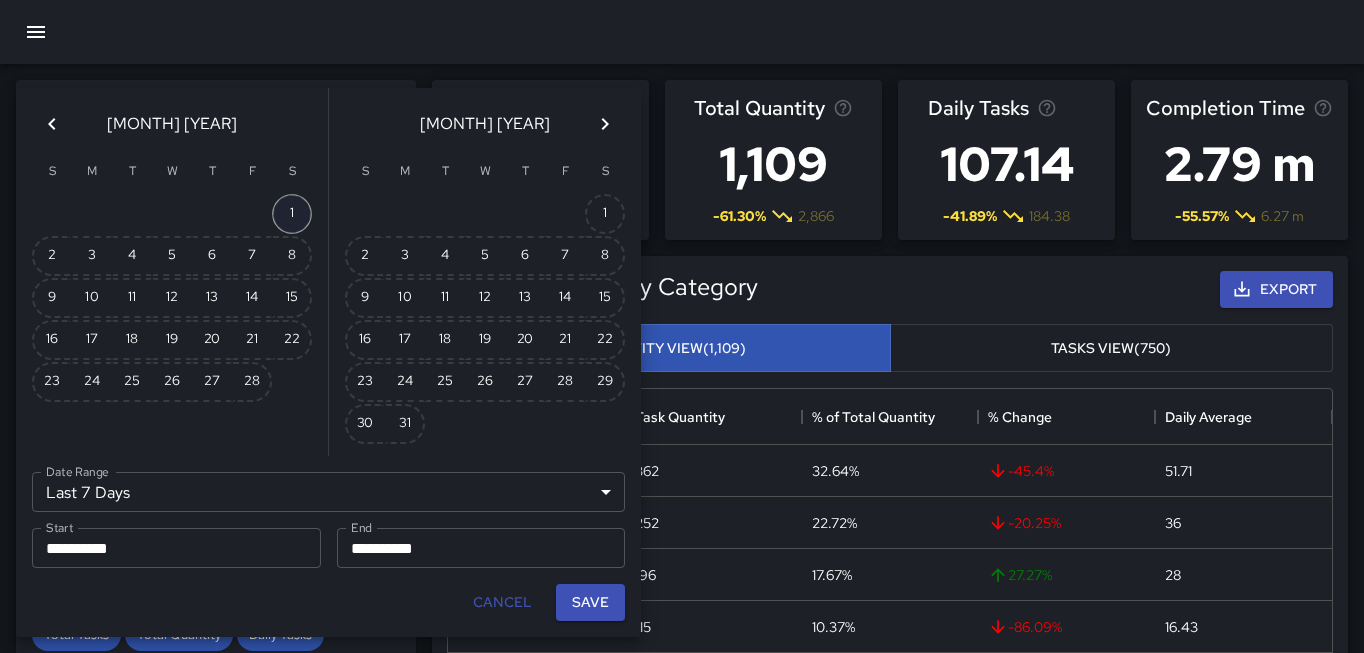 click on "1" at bounding box center (292, 214) 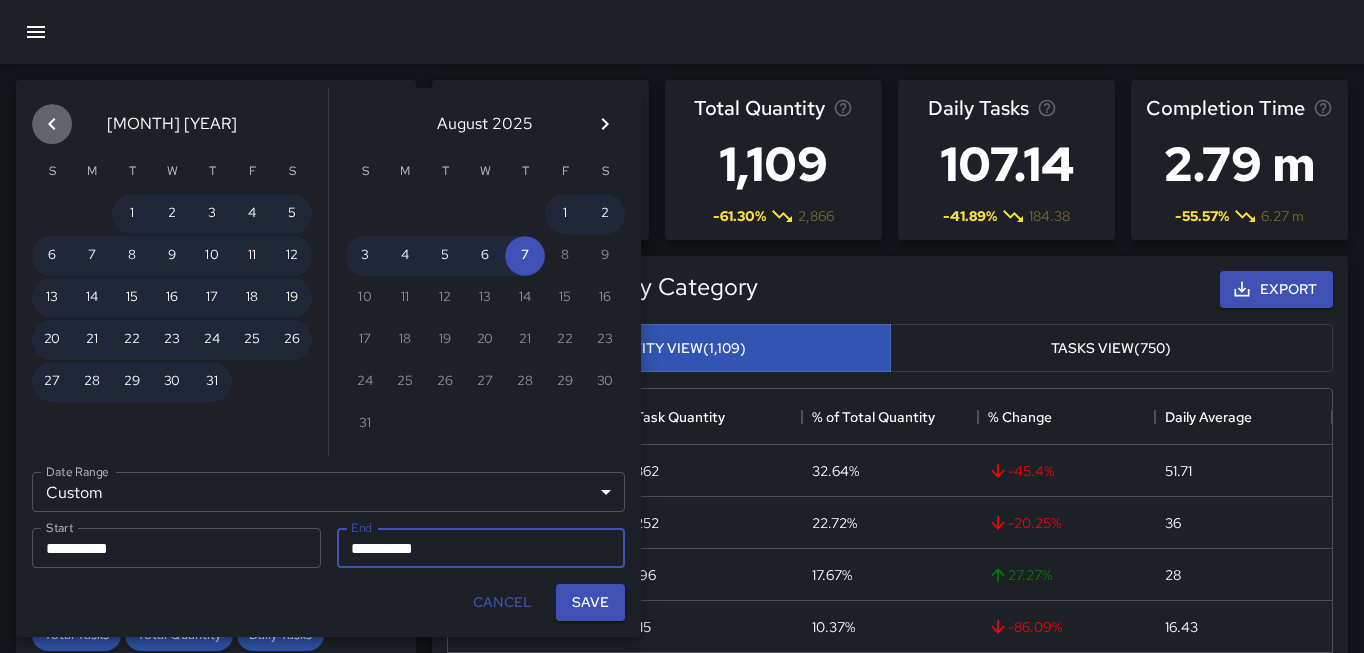 click 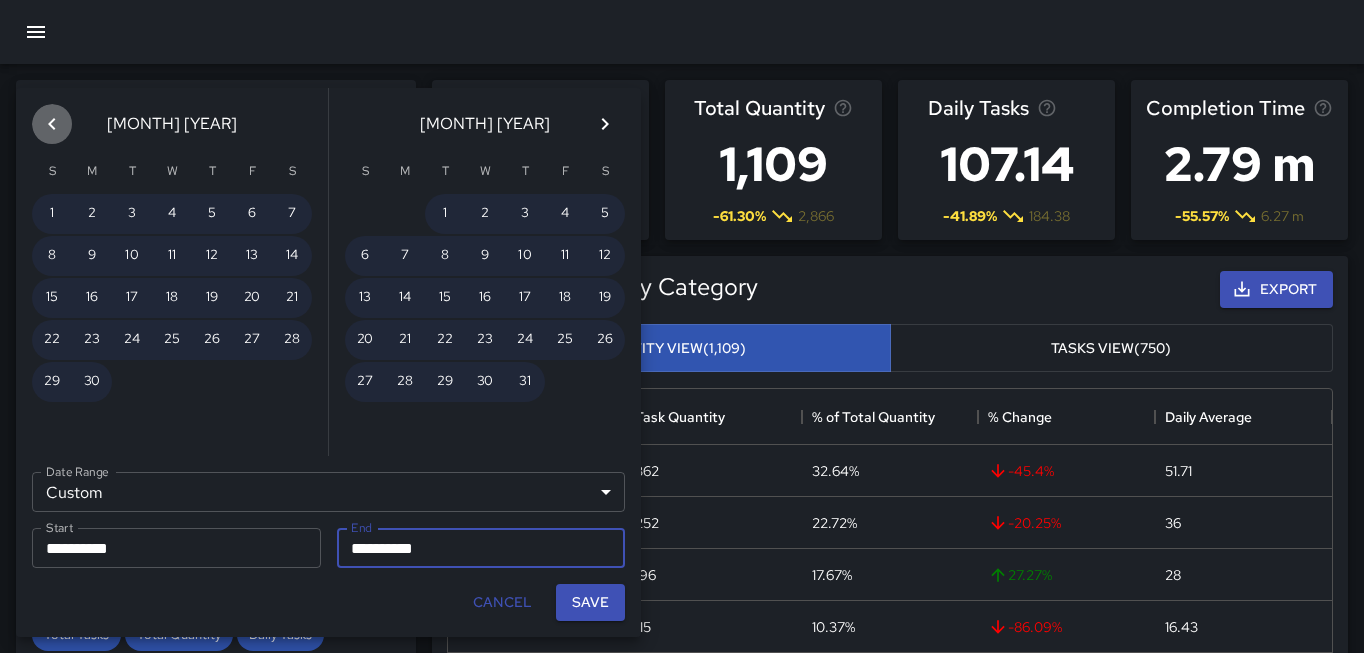 click 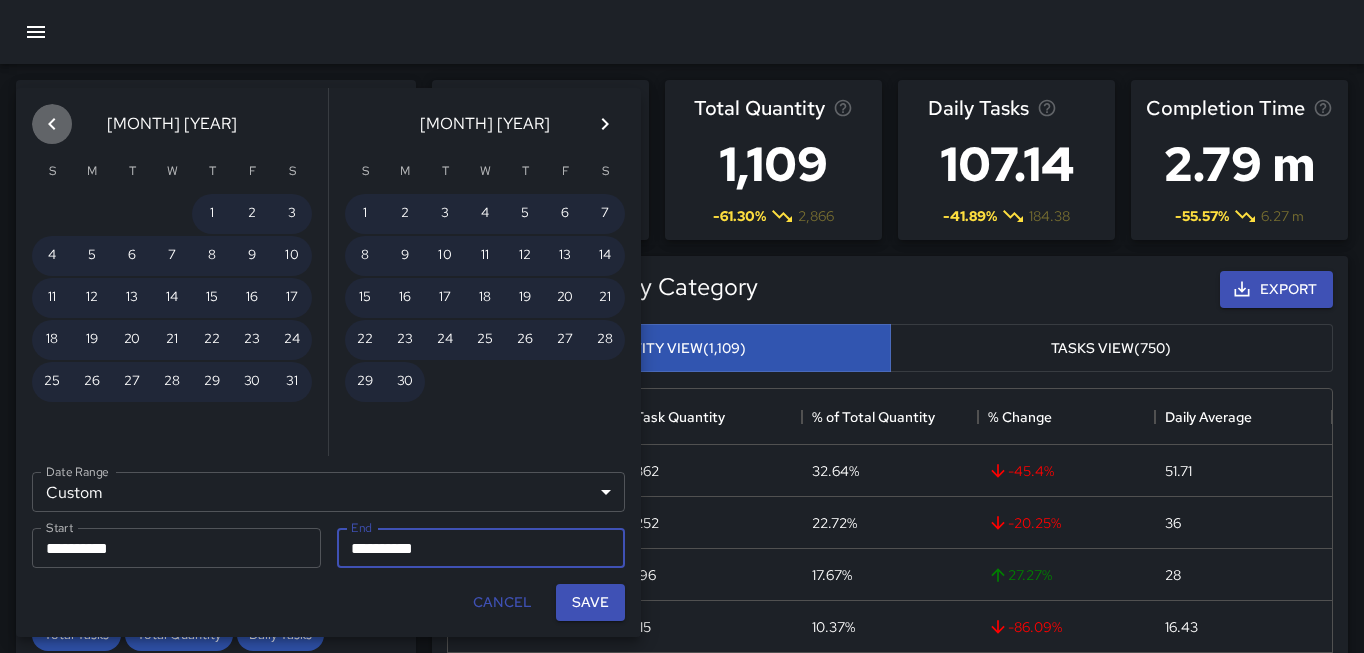 click 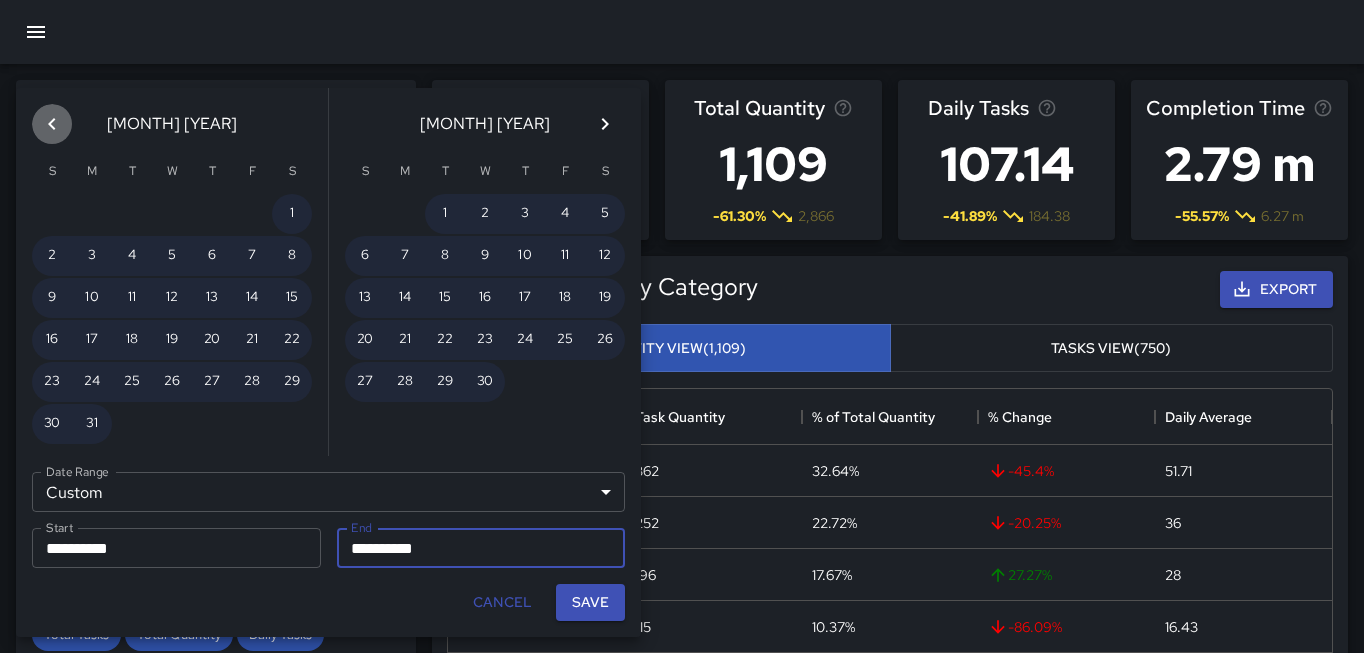 click 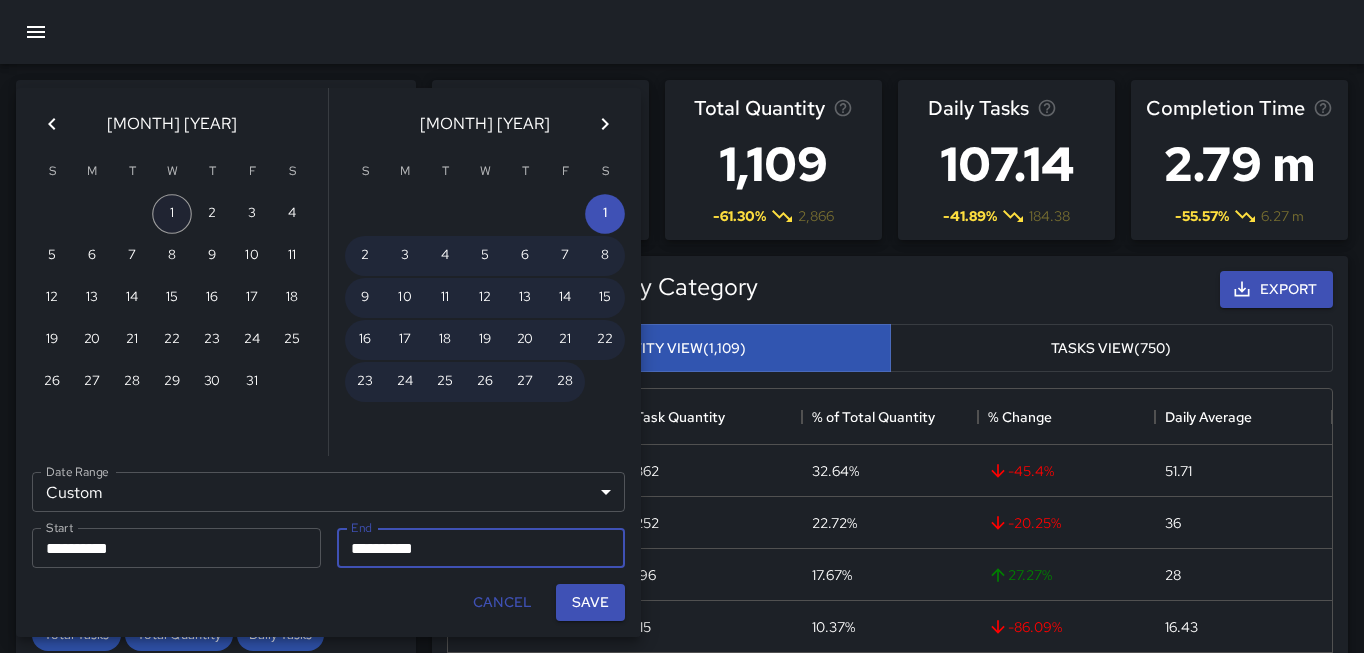 click on "1" at bounding box center (172, 214) 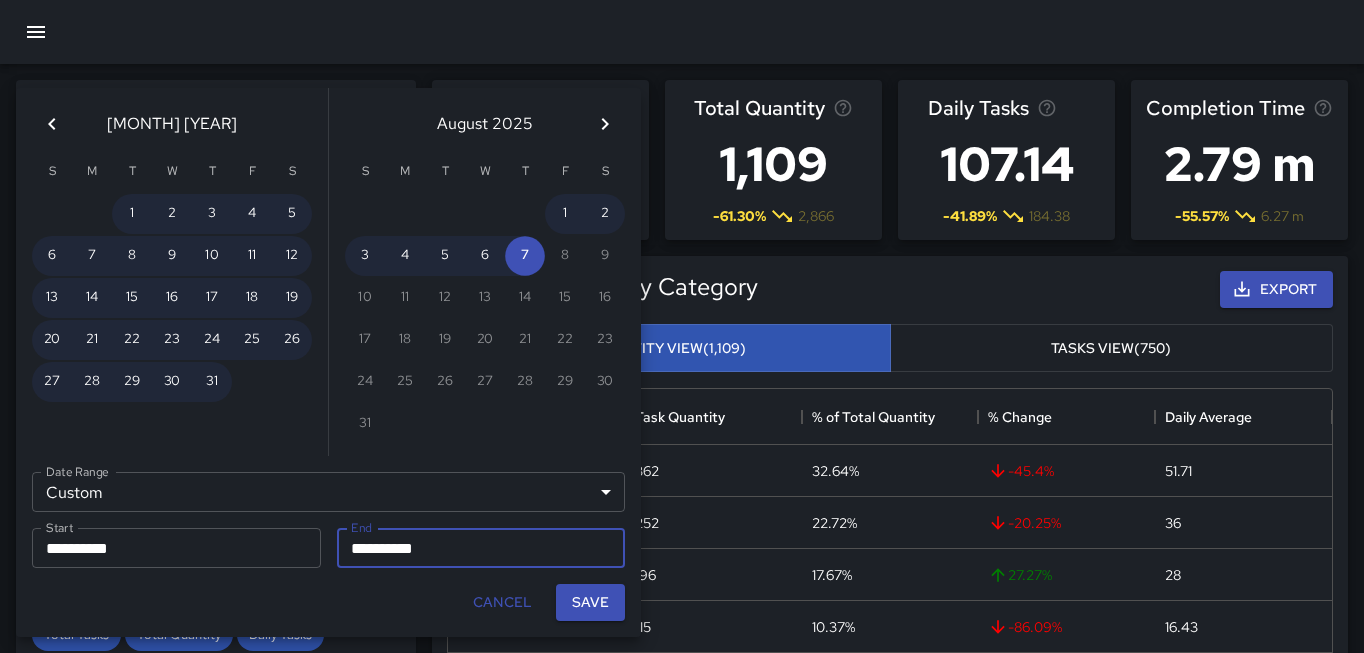 click 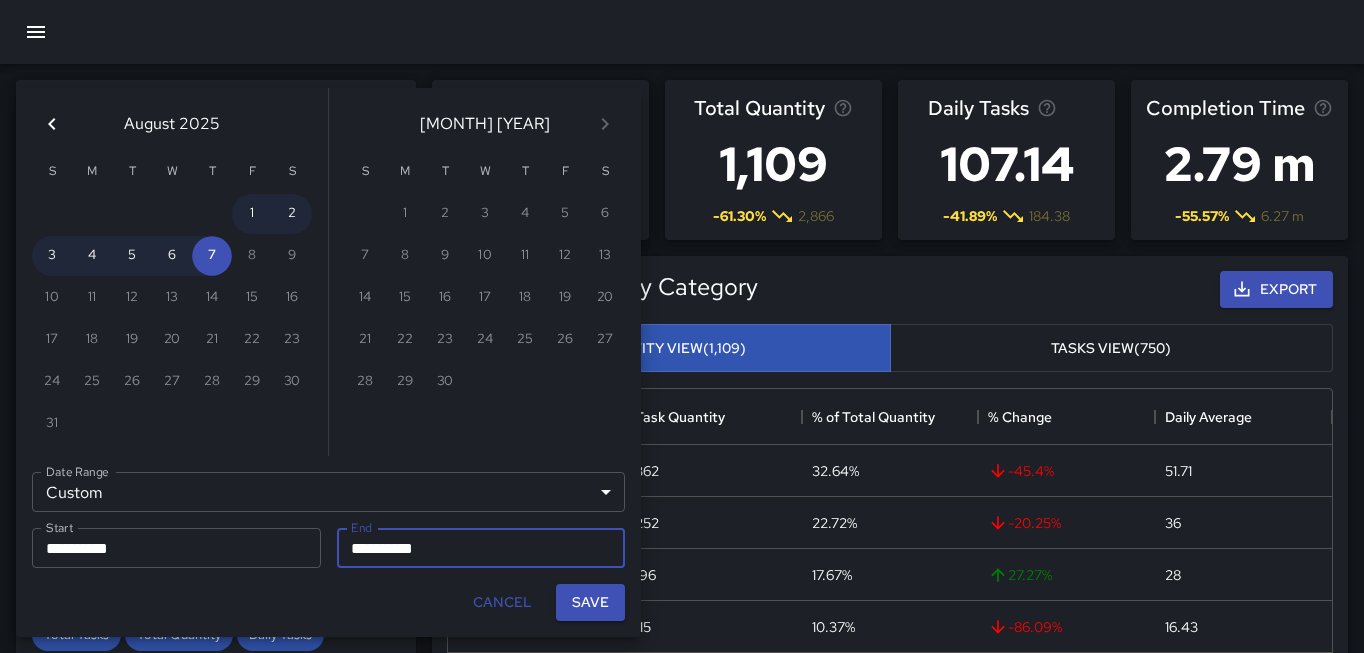click 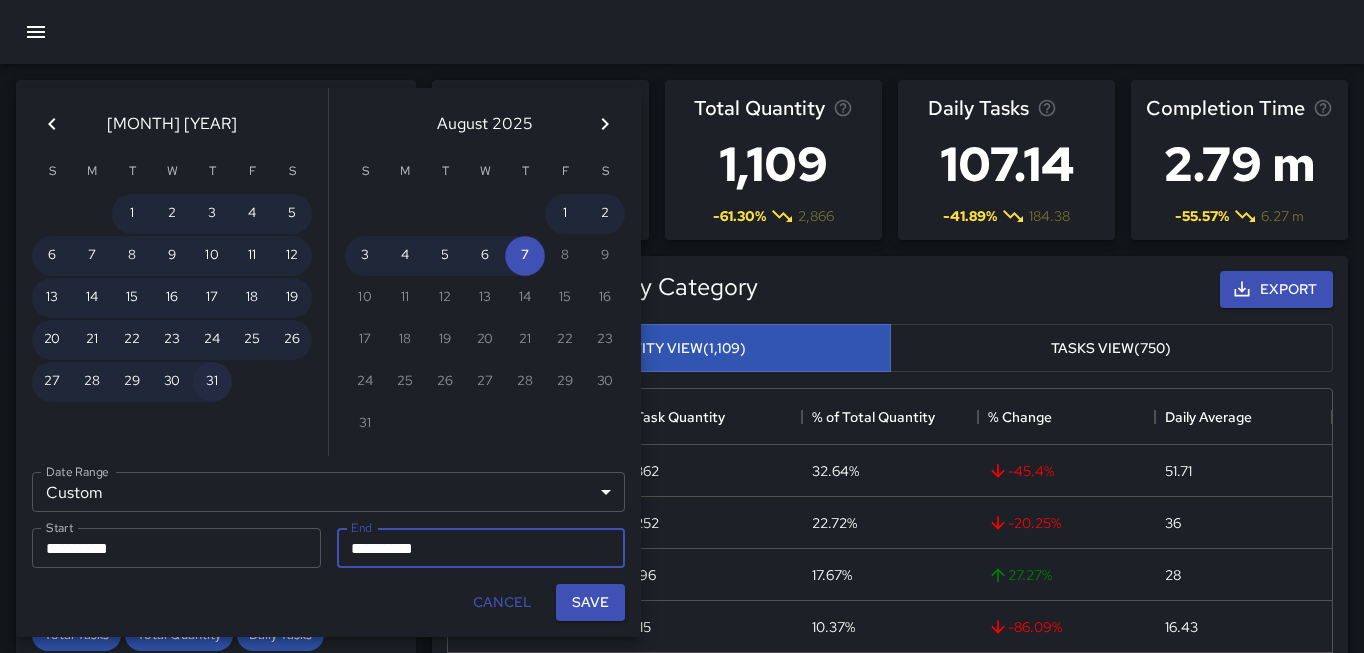 click on "31" at bounding box center [212, 382] 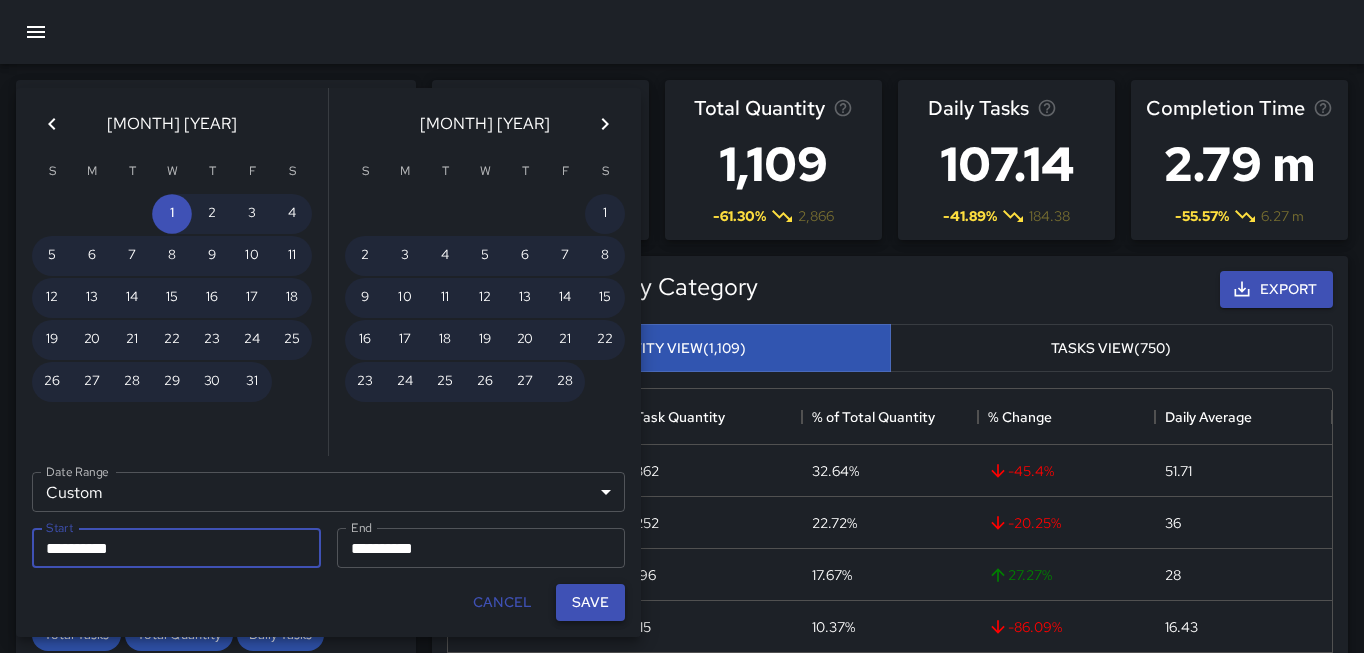 click on "Save" at bounding box center [590, 602] 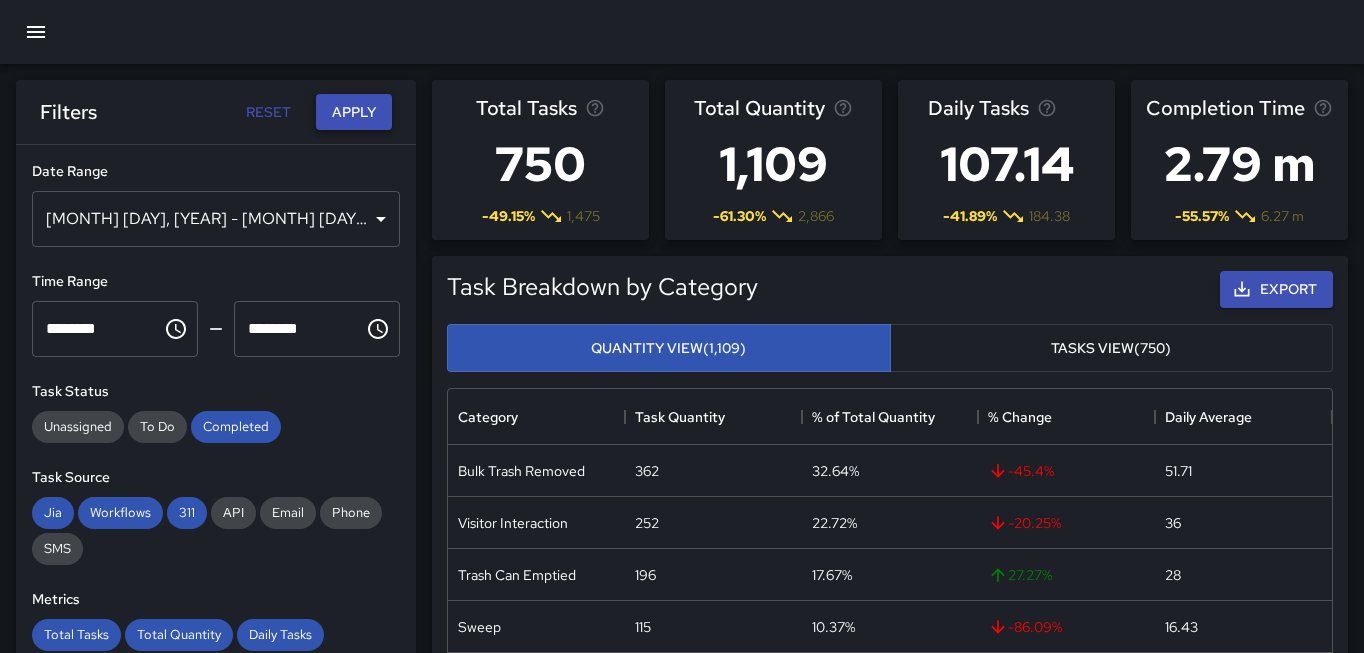 click on "Apply" at bounding box center (354, 112) 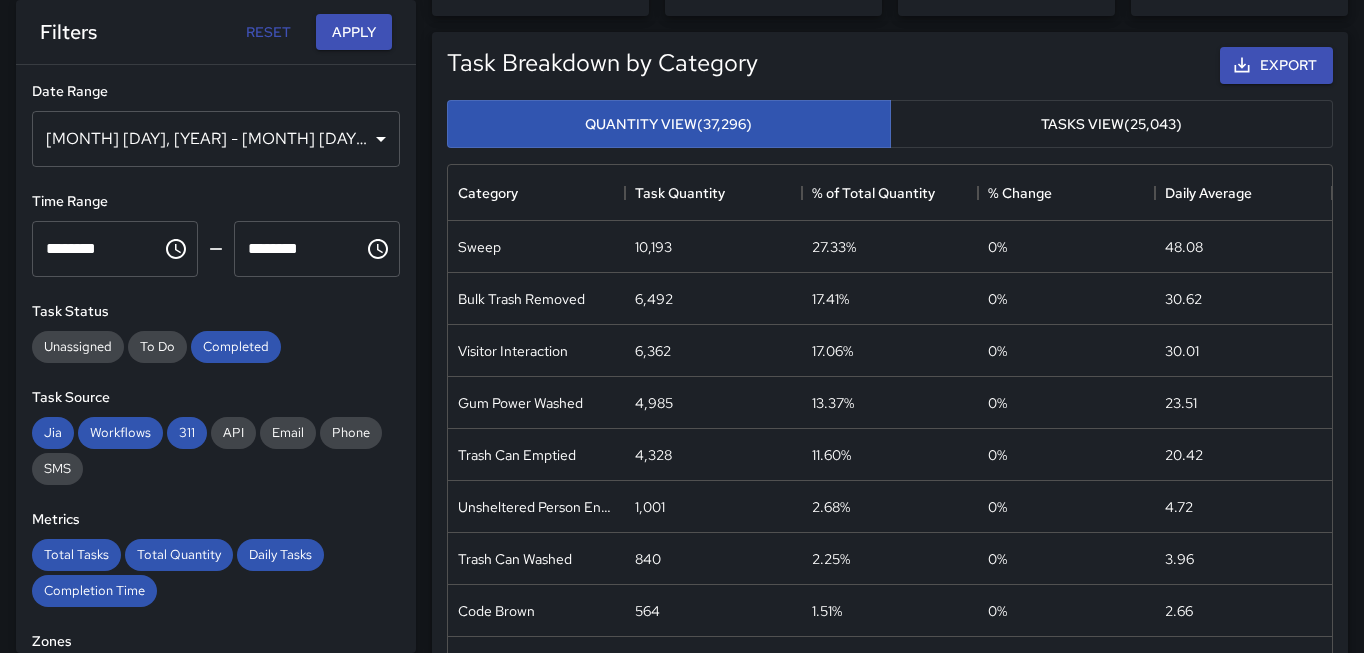 scroll, scrollTop: 226, scrollLeft: 0, axis: vertical 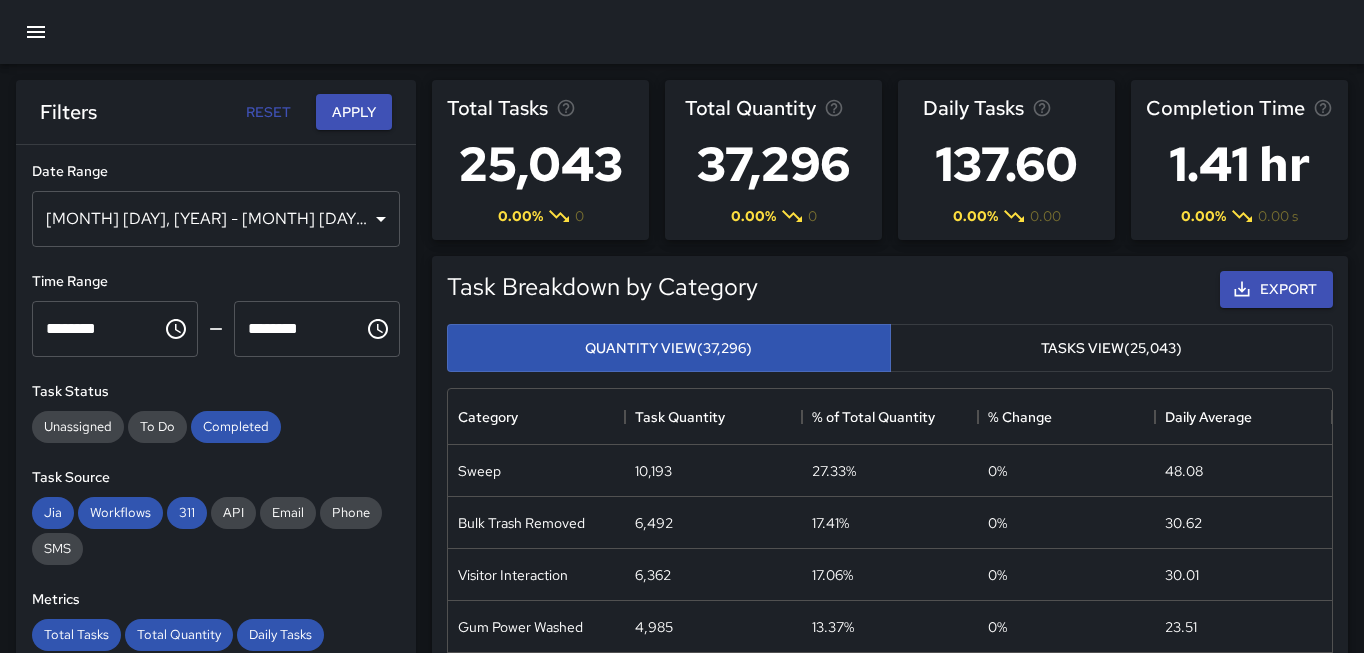 click on "Tasks View  (25,043)" at bounding box center (1112, 348) 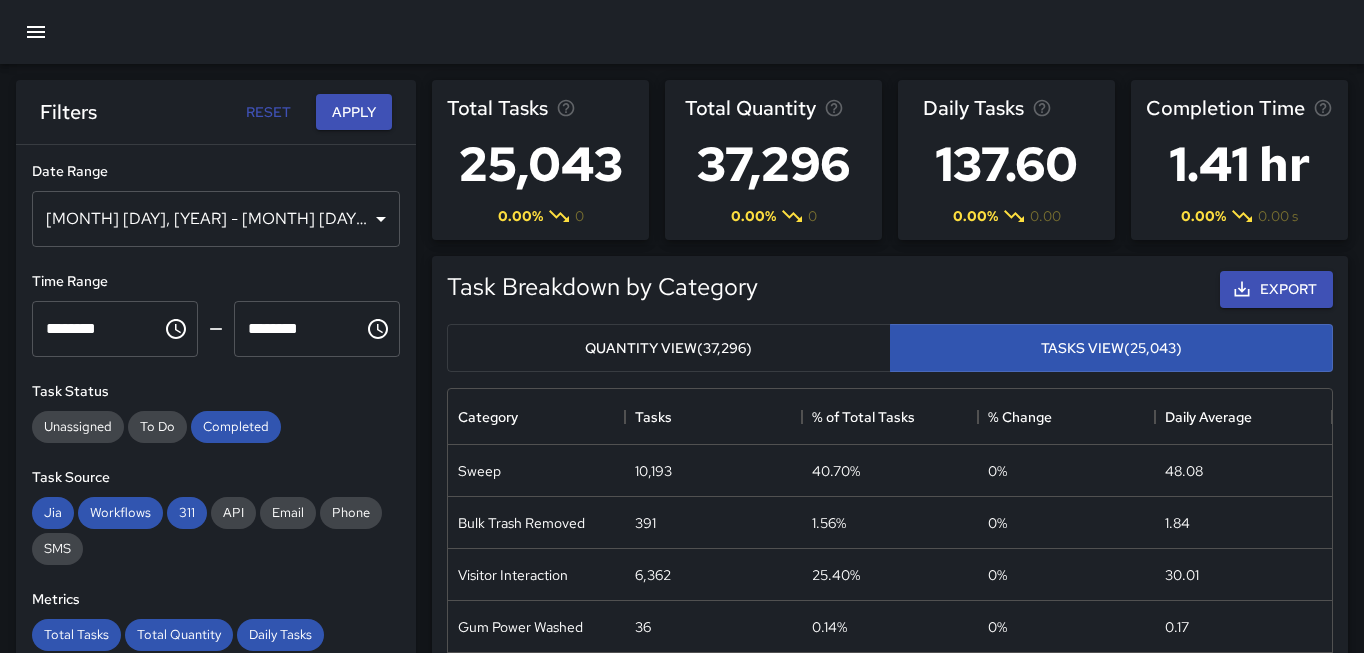 click on "Quantity View  (37,296)" at bounding box center [669, 348] 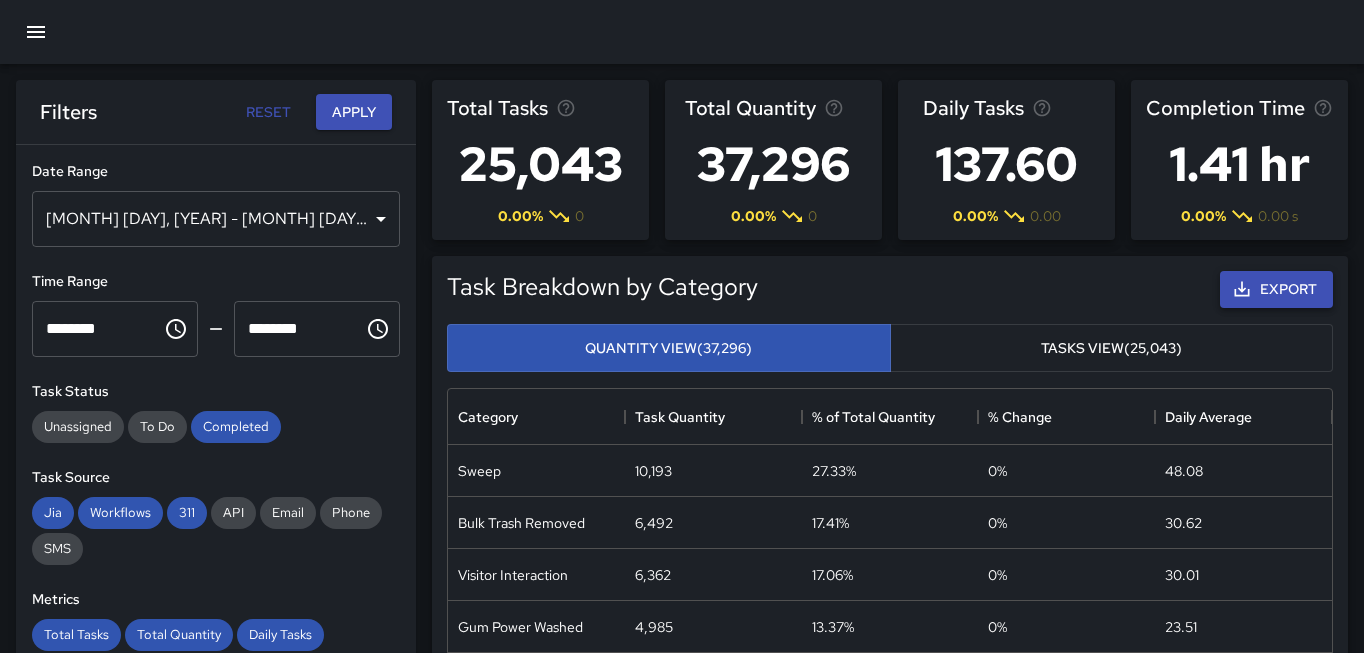 click on "Export" at bounding box center (1276, 289) 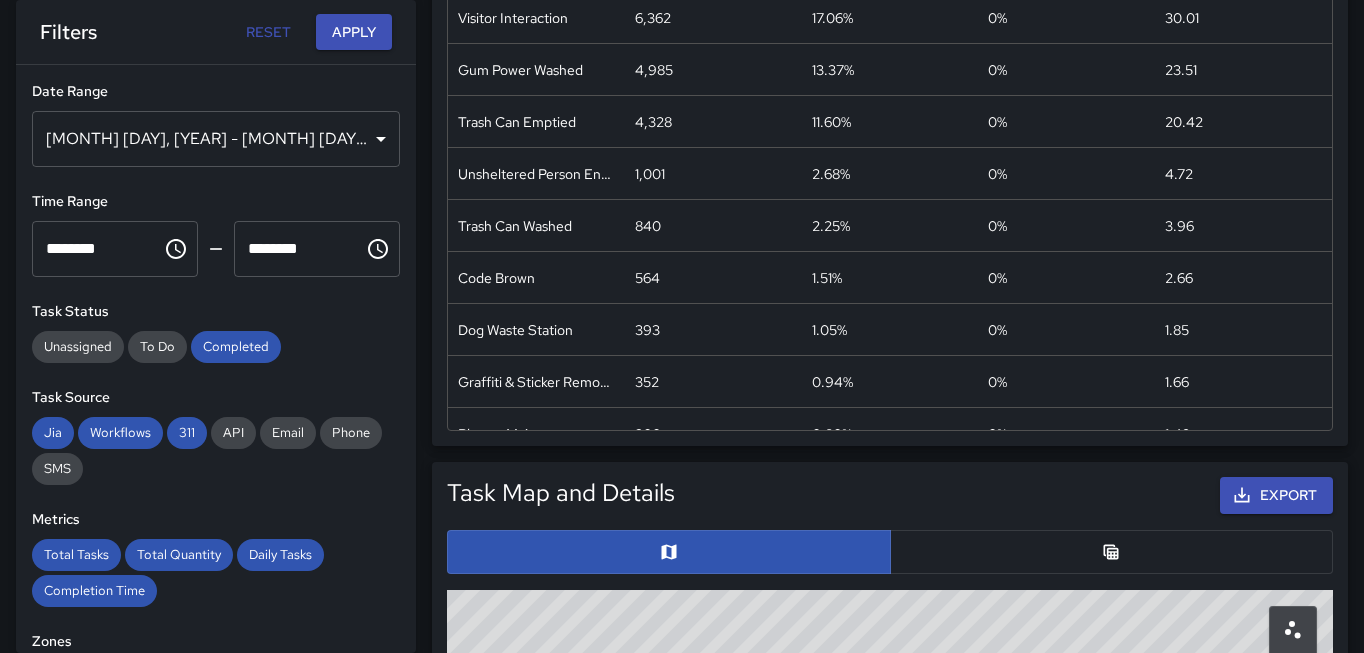 scroll, scrollTop: 0, scrollLeft: 0, axis: both 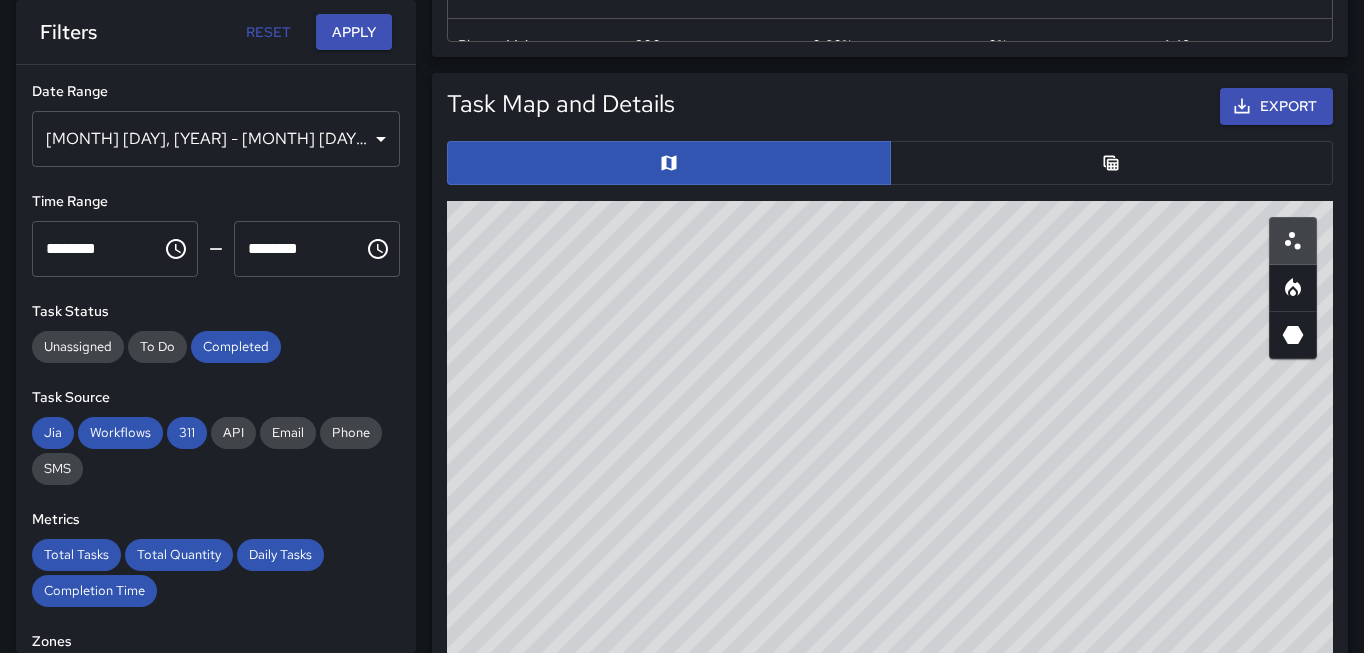 drag, startPoint x: 1043, startPoint y: 483, endPoint x: 872, endPoint y: 406, distance: 187.53667 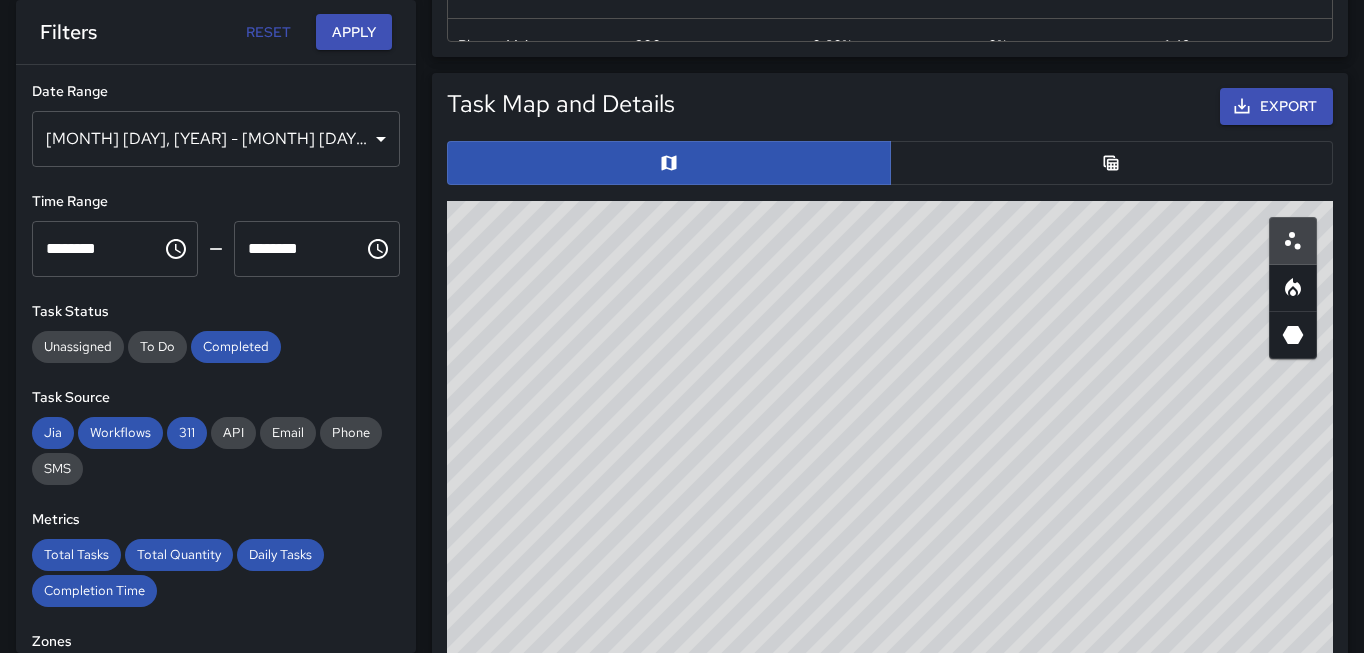 drag, startPoint x: 854, startPoint y: 469, endPoint x: 894, endPoint y: 505, distance: 53.814495 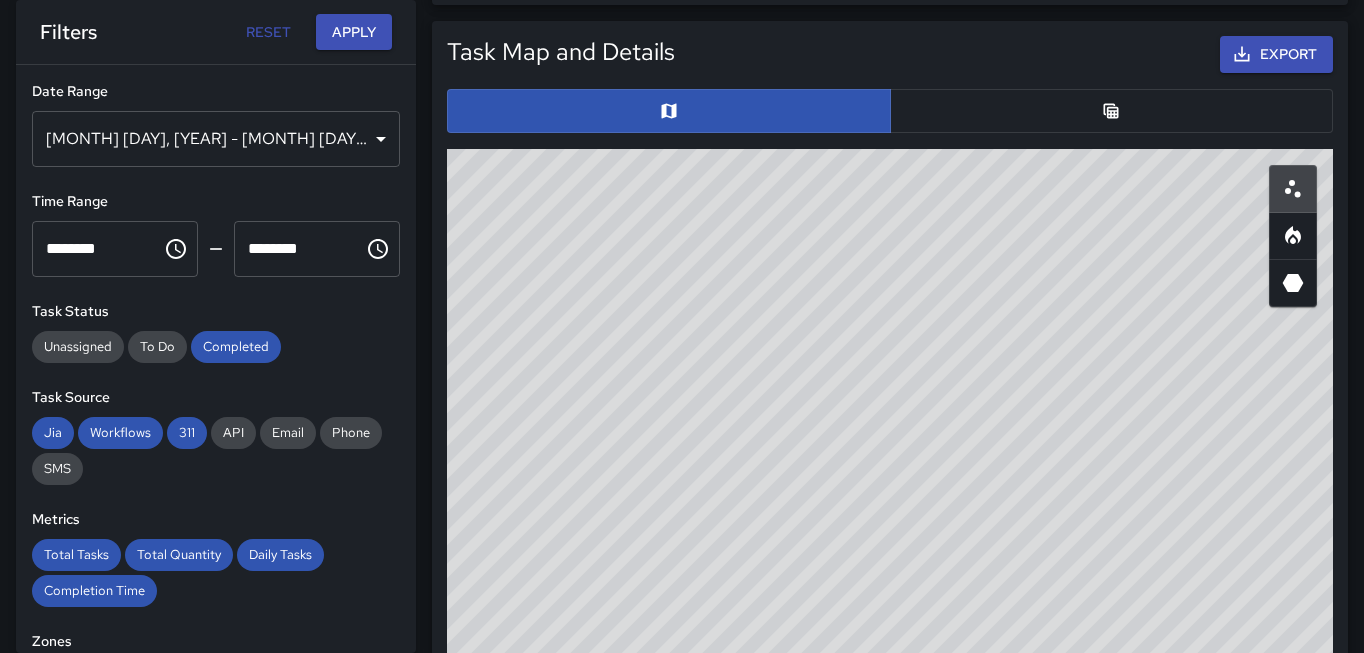 scroll, scrollTop: 1002, scrollLeft: 0, axis: vertical 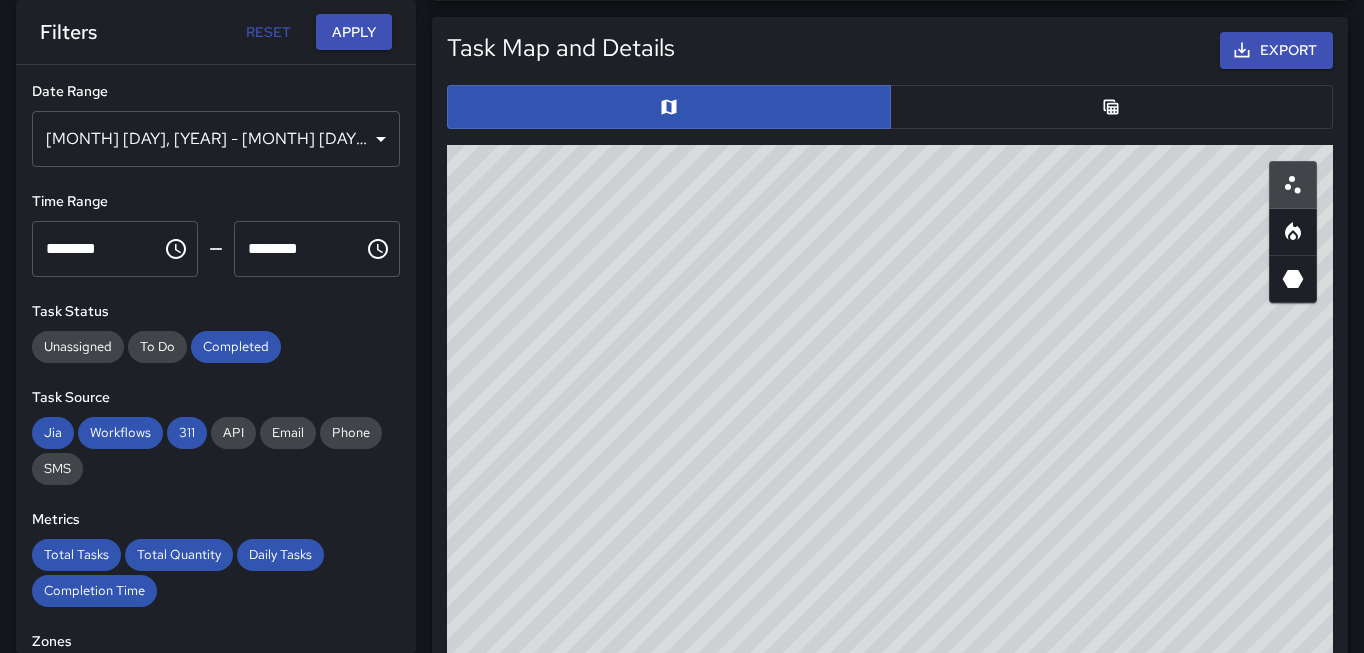 drag, startPoint x: 884, startPoint y: 375, endPoint x: 781, endPoint y: 391, distance: 104.23531 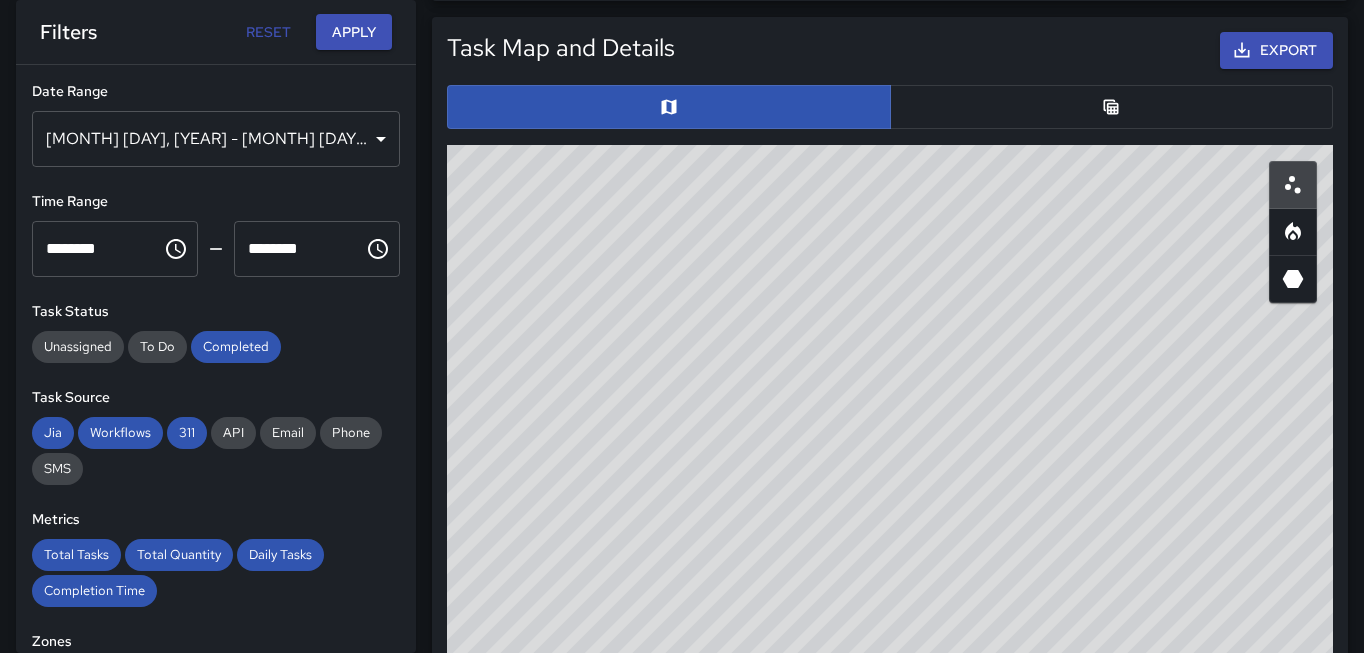click on "© Mapbox   © OpenStreetMap   Improve this map" at bounding box center (890, 545) 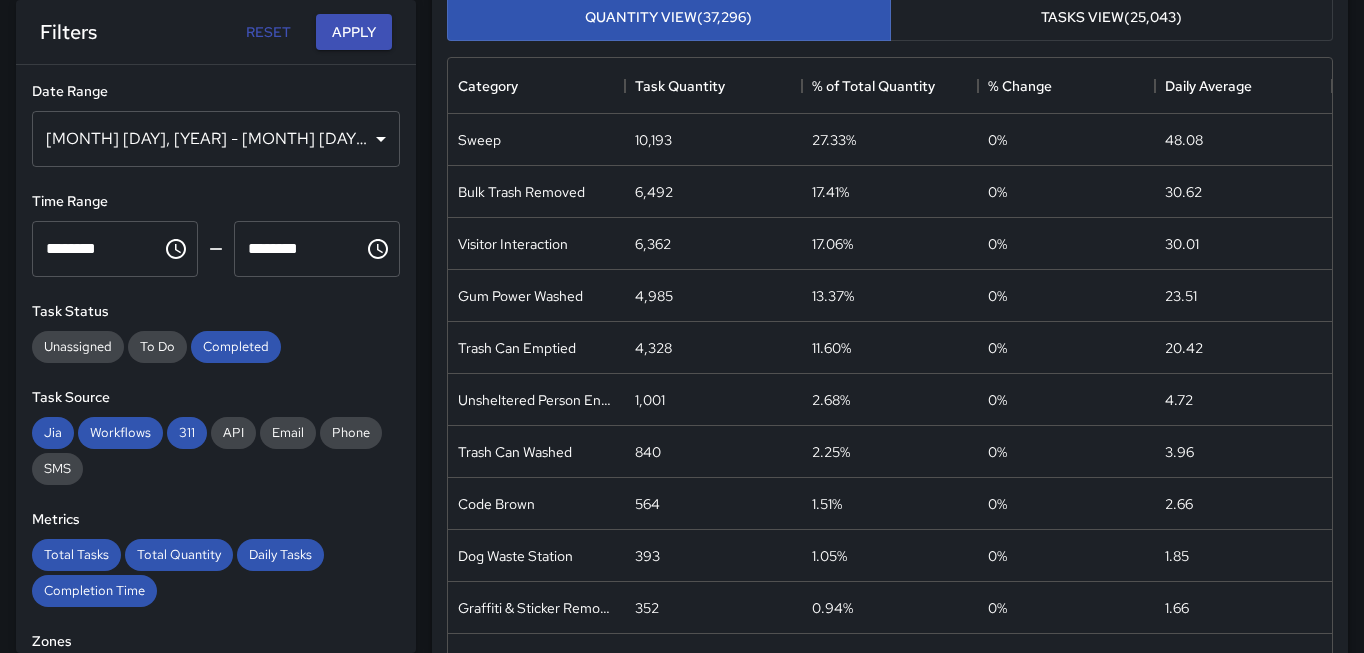 scroll, scrollTop: 291, scrollLeft: 0, axis: vertical 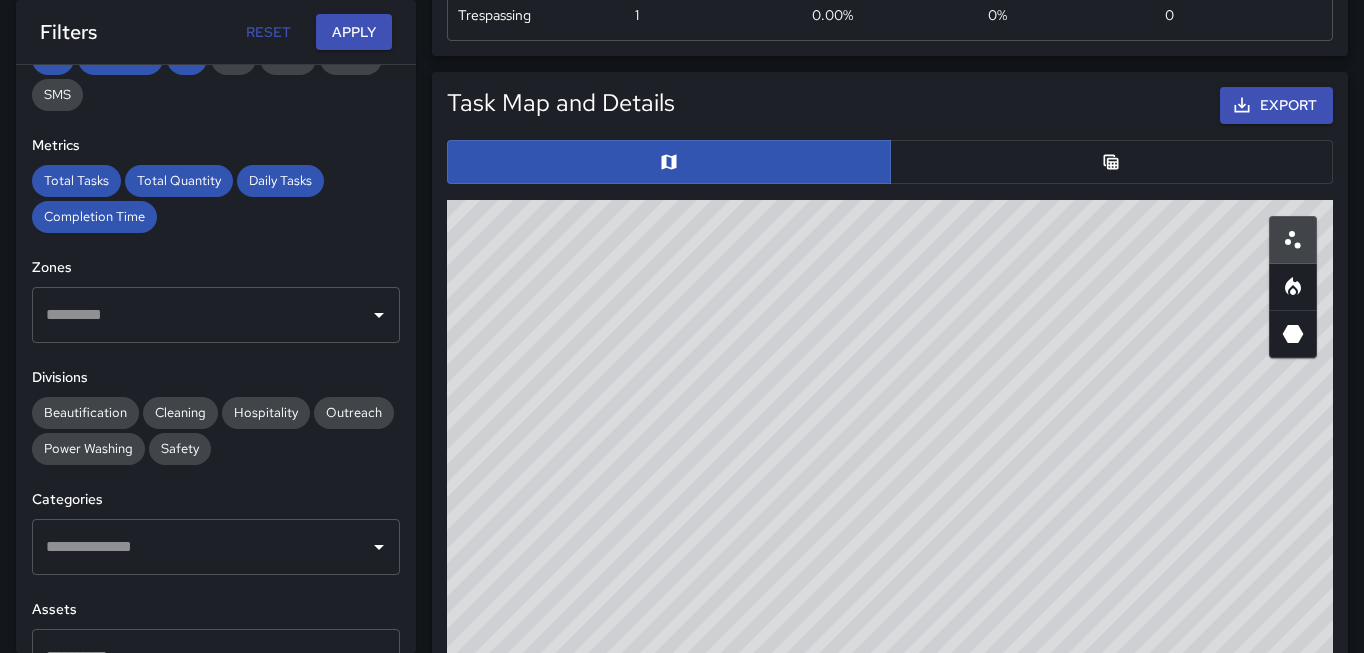 click at bounding box center [1112, 162] 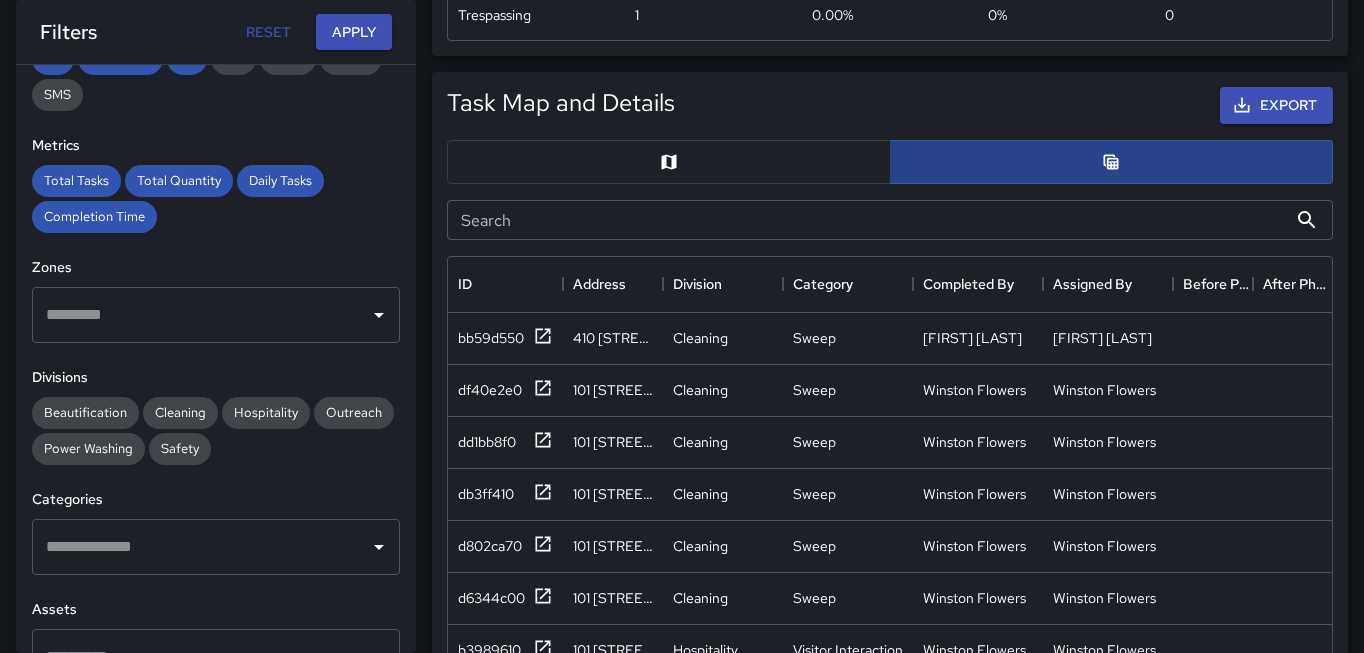 scroll, scrollTop: 745, scrollLeft: 884, axis: both 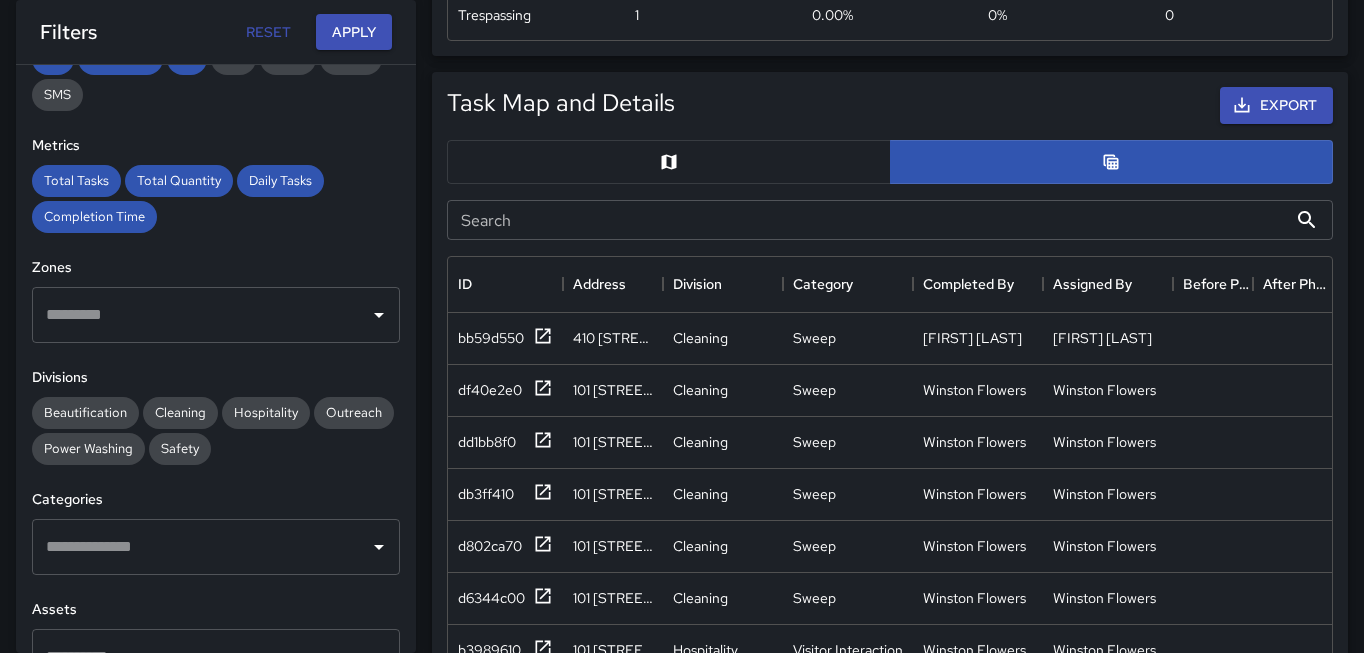 click at bounding box center (669, 162) 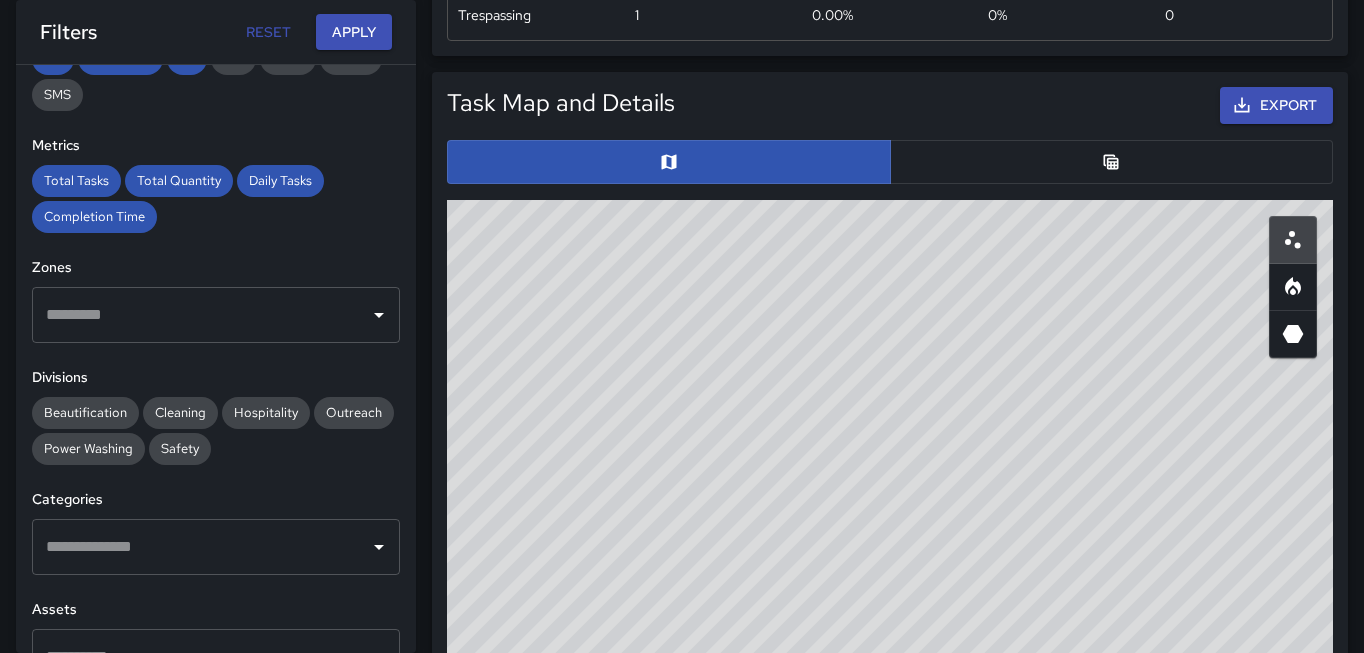 drag, startPoint x: 978, startPoint y: 371, endPoint x: 1048, endPoint y: 359, distance: 71.021126 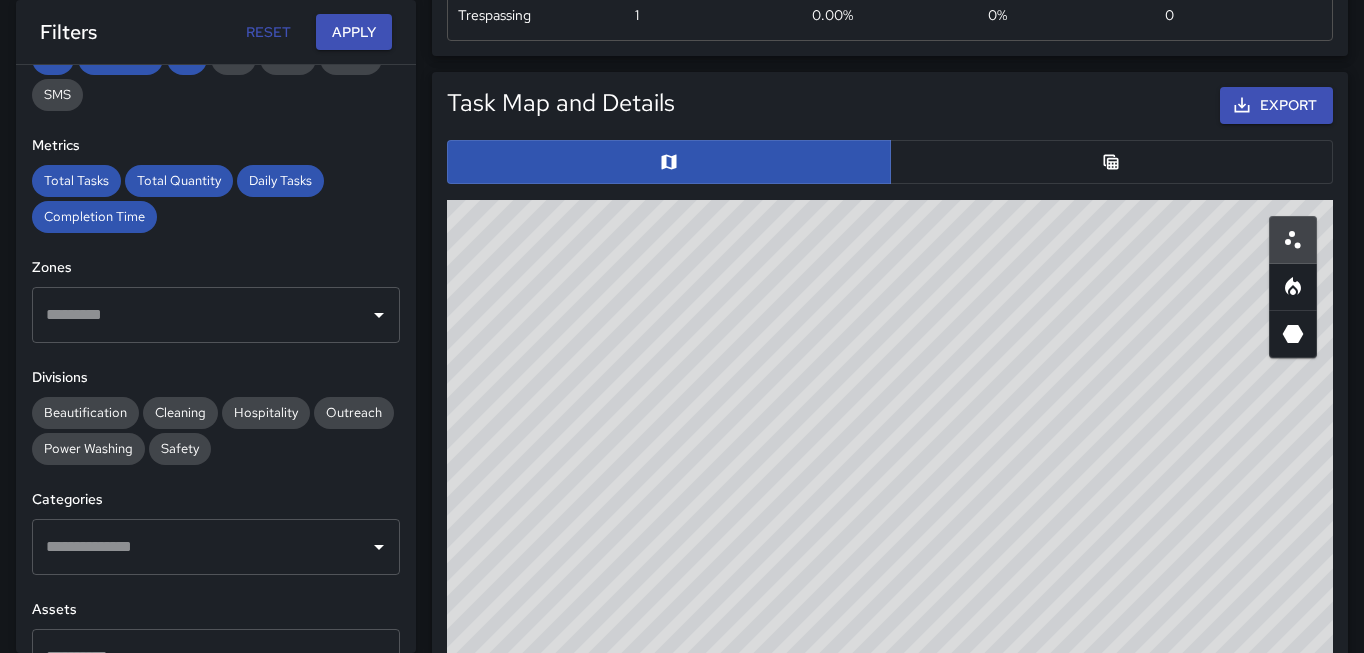 drag, startPoint x: 909, startPoint y: 447, endPoint x: 895, endPoint y: 455, distance: 16.124516 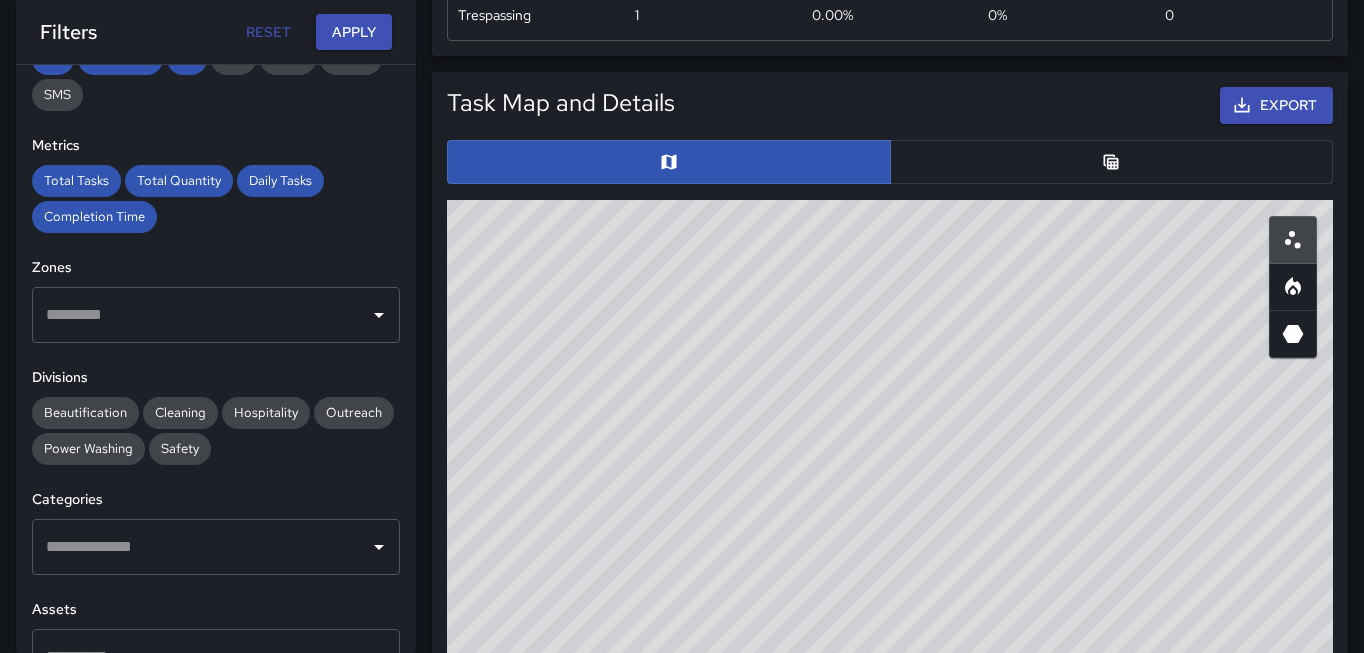 drag, startPoint x: 893, startPoint y: 448, endPoint x: 936, endPoint y: 415, distance: 54.20332 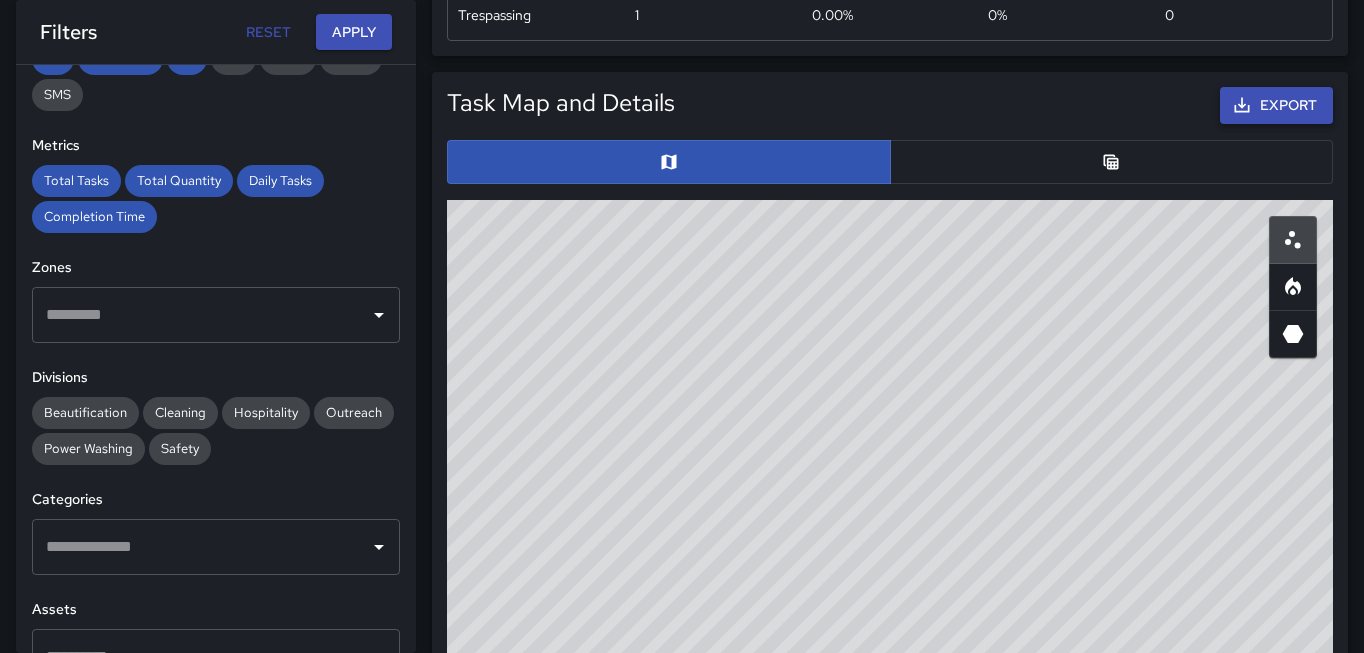 click on "Export" at bounding box center [1276, 105] 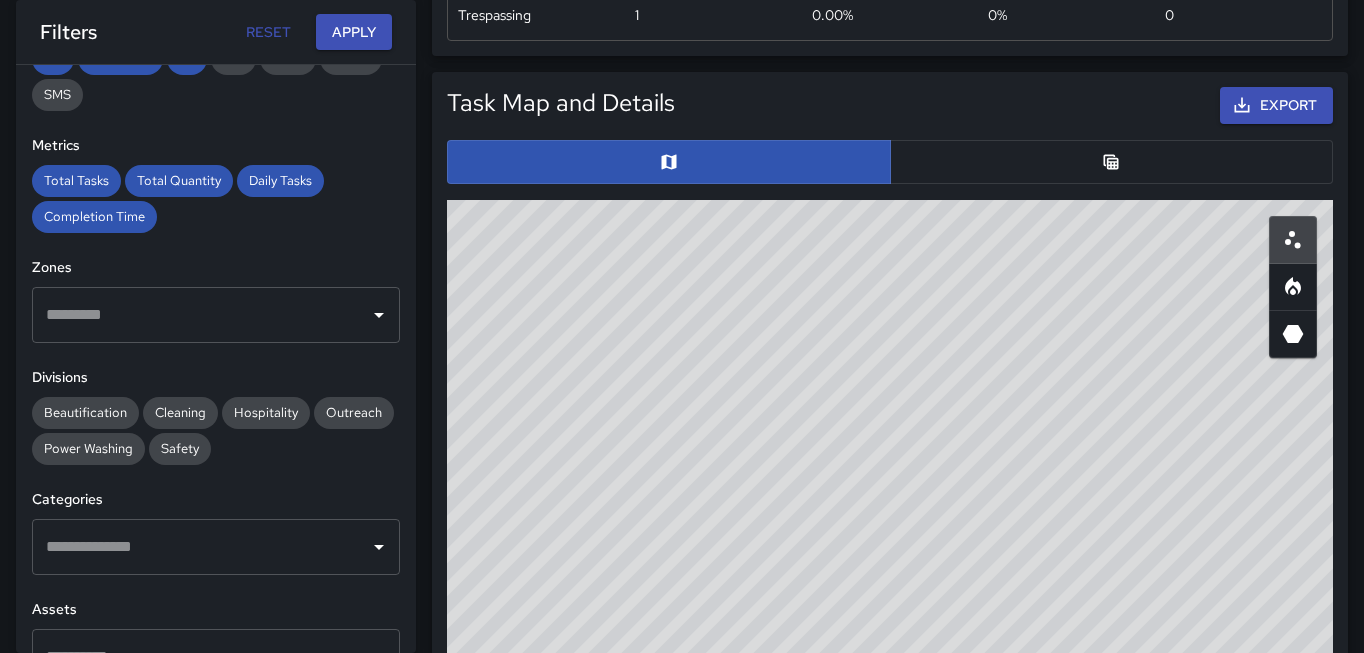 click on "© Mapbox   © OpenStreetMap   Improve this map" at bounding box center [890, 600] 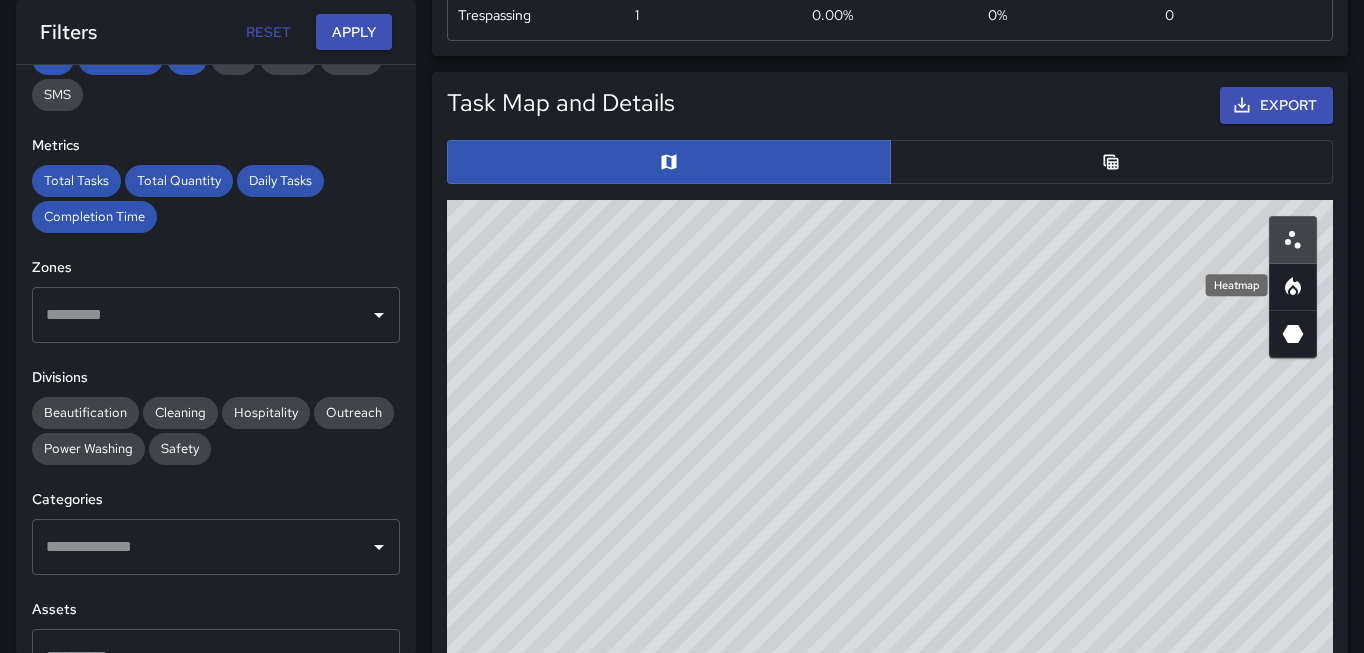 click 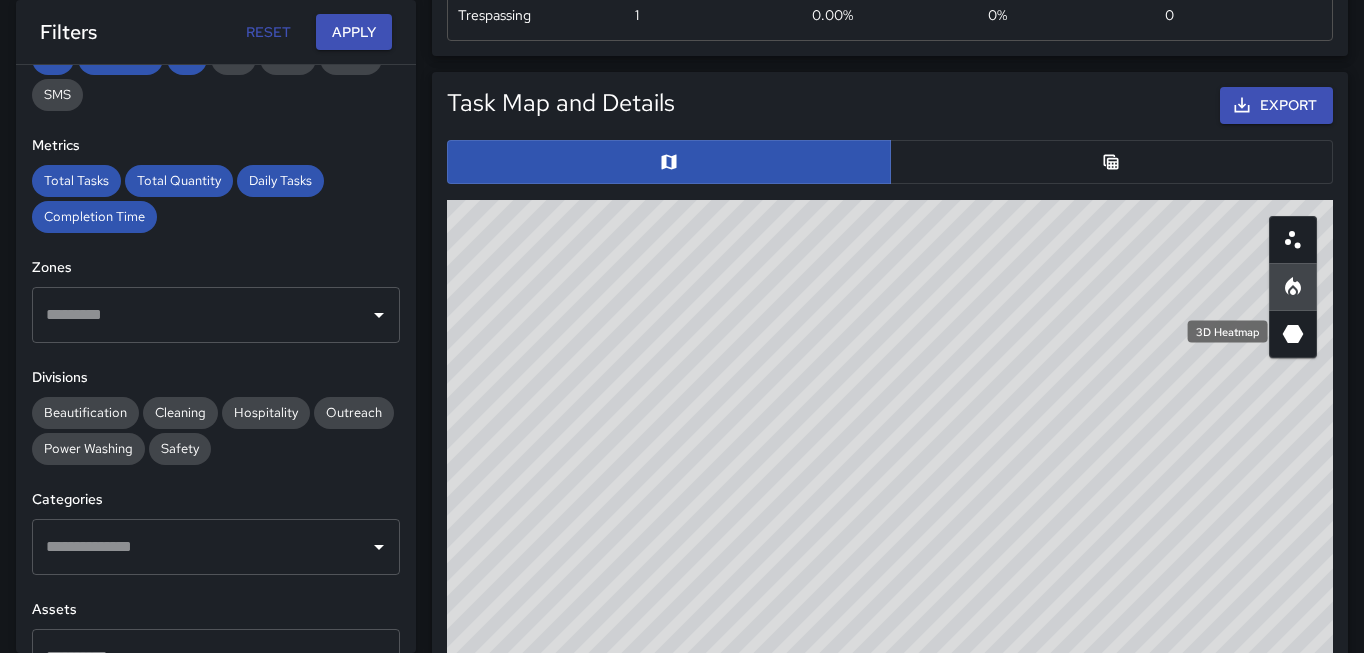 click 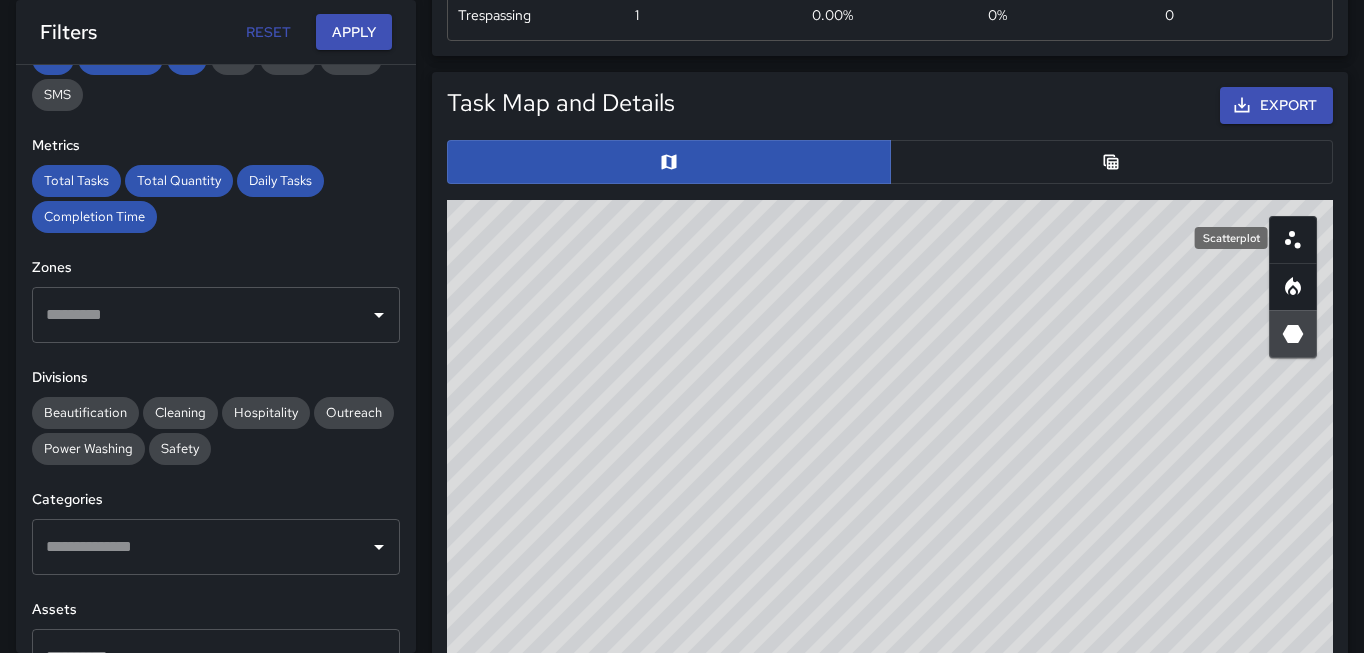 click 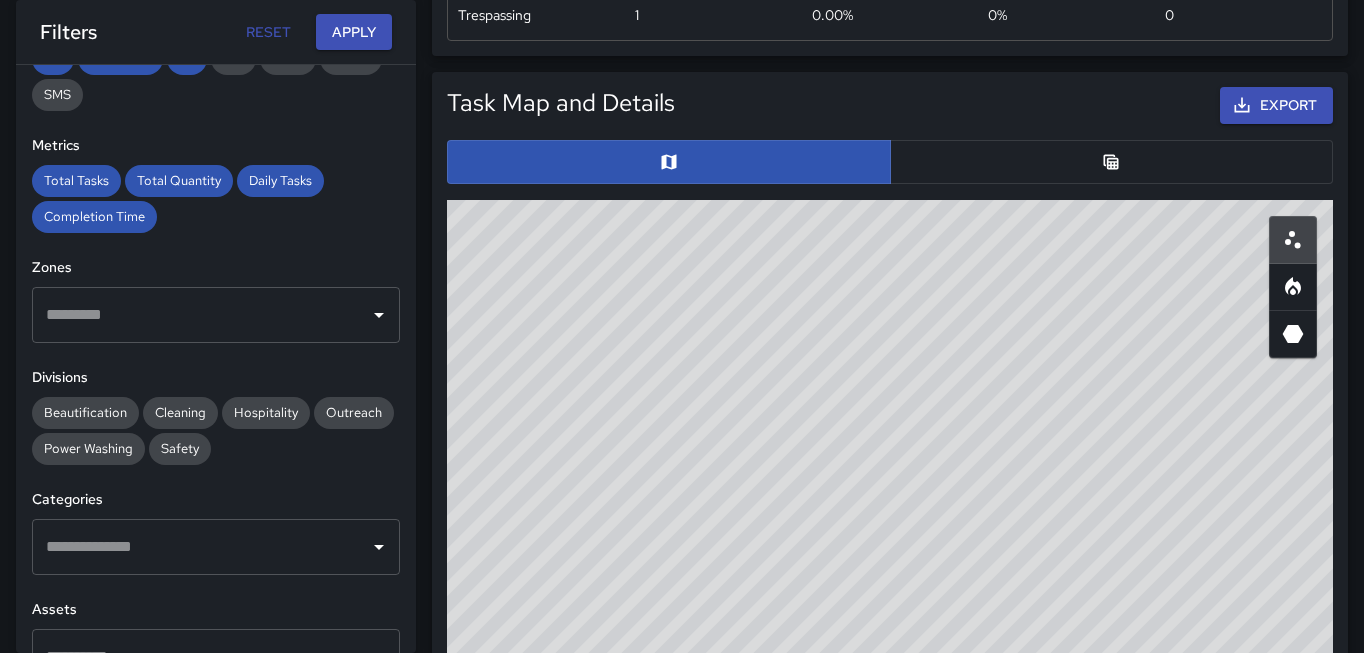 drag, startPoint x: 1018, startPoint y: 473, endPoint x: 984, endPoint y: 430, distance: 54.81788 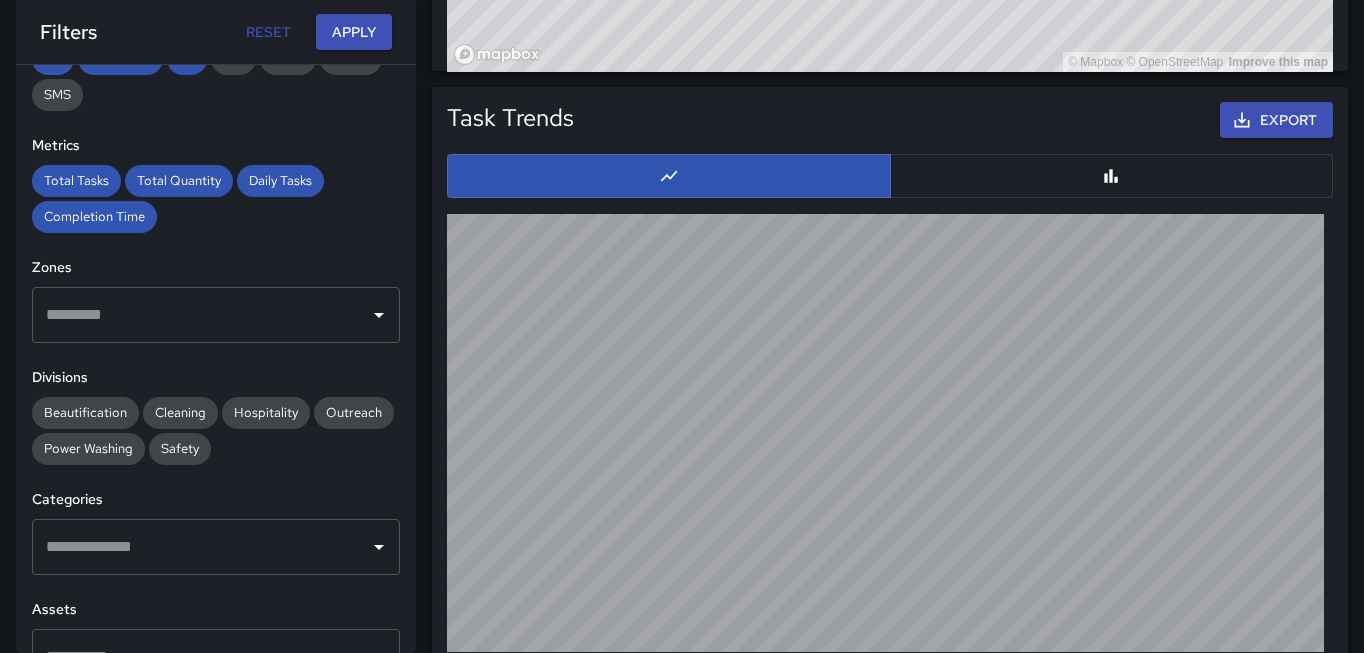 scroll, scrollTop: 1904, scrollLeft: 0, axis: vertical 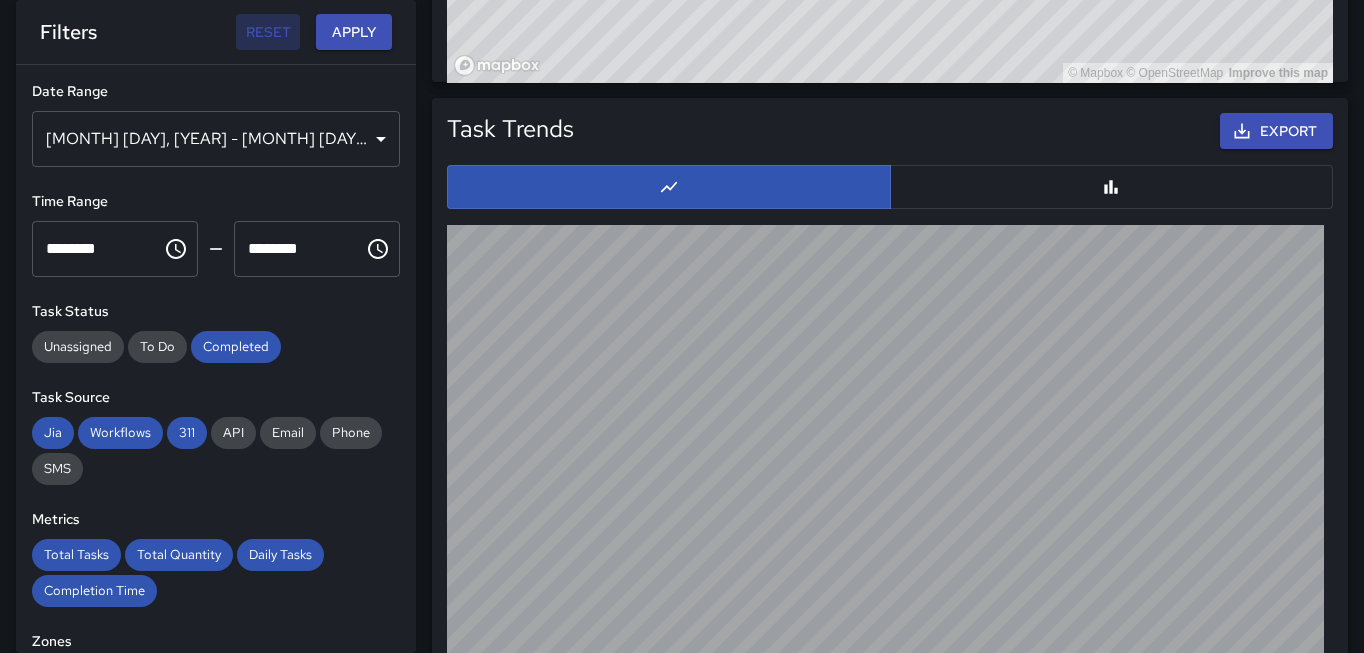 click on "Reset" at bounding box center [268, 32] 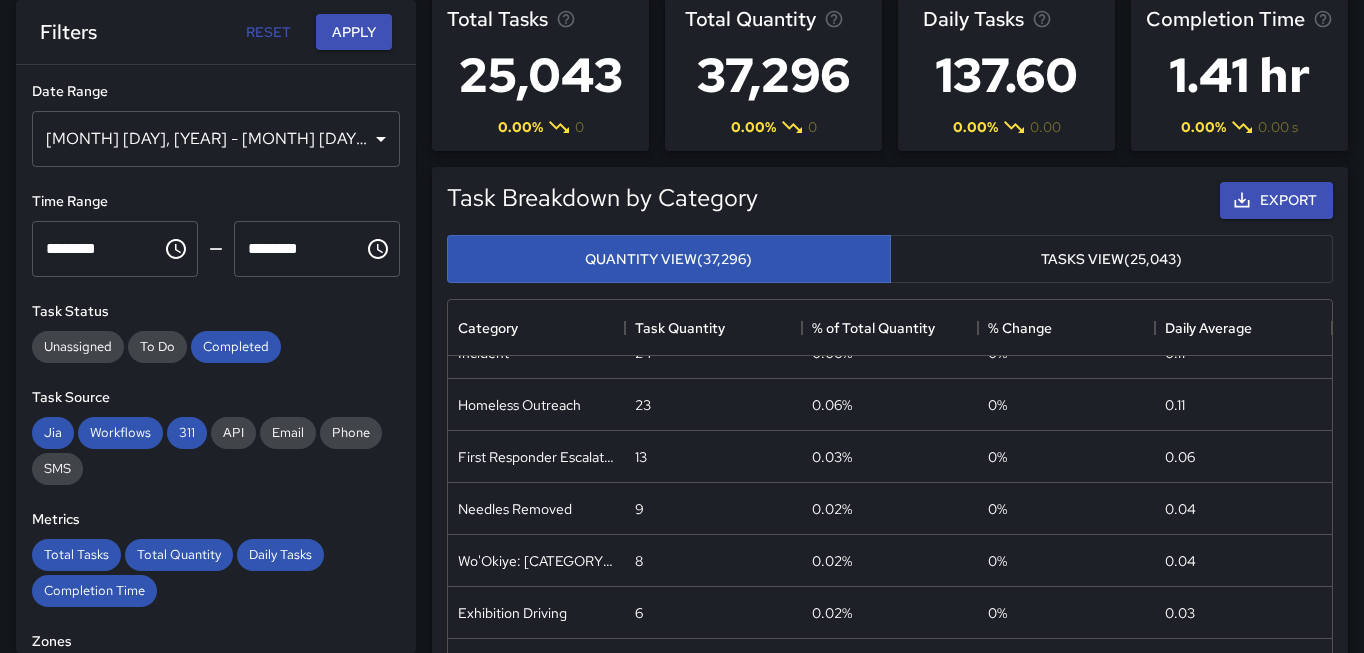 scroll, scrollTop: 0, scrollLeft: 0, axis: both 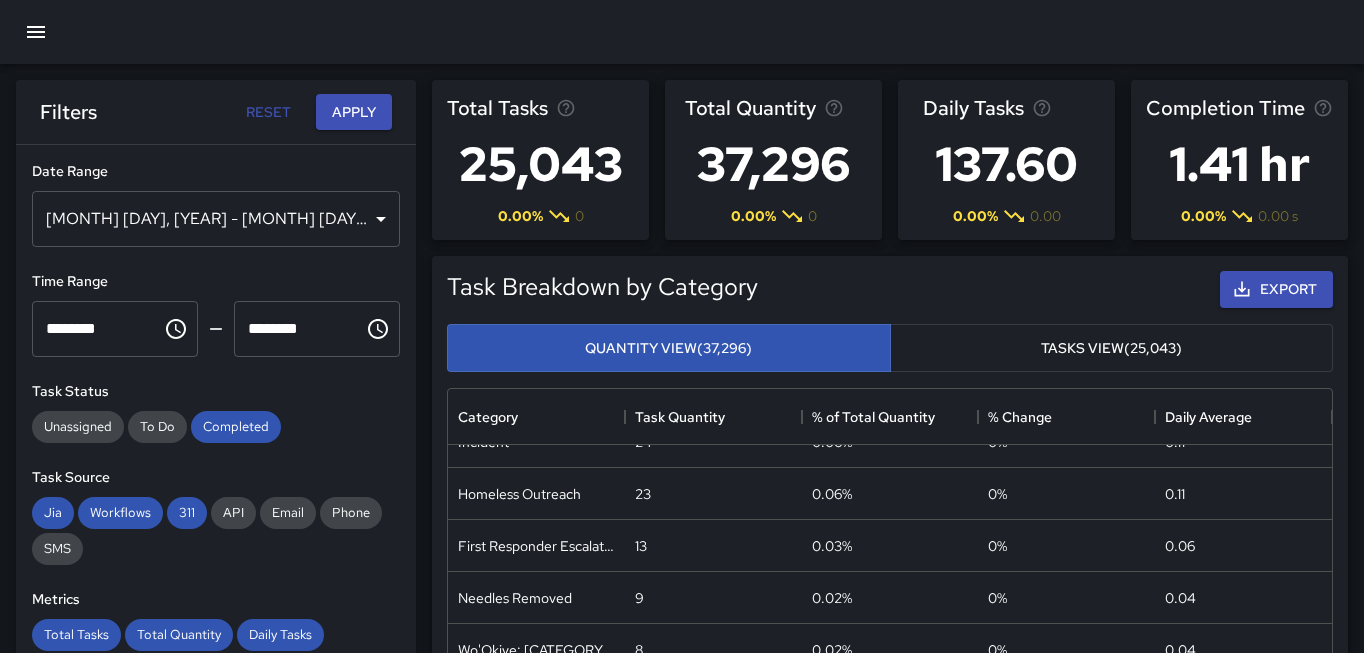 click at bounding box center (36, 32) 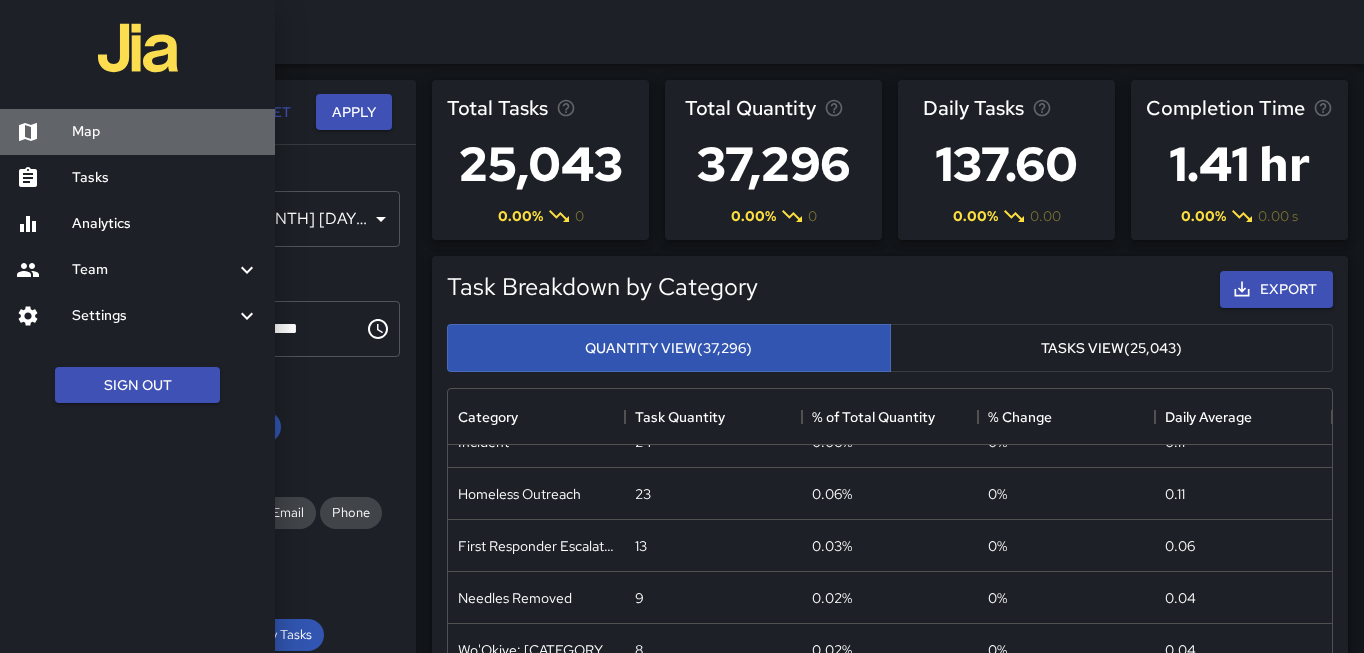 click on "Map" at bounding box center (165, 132) 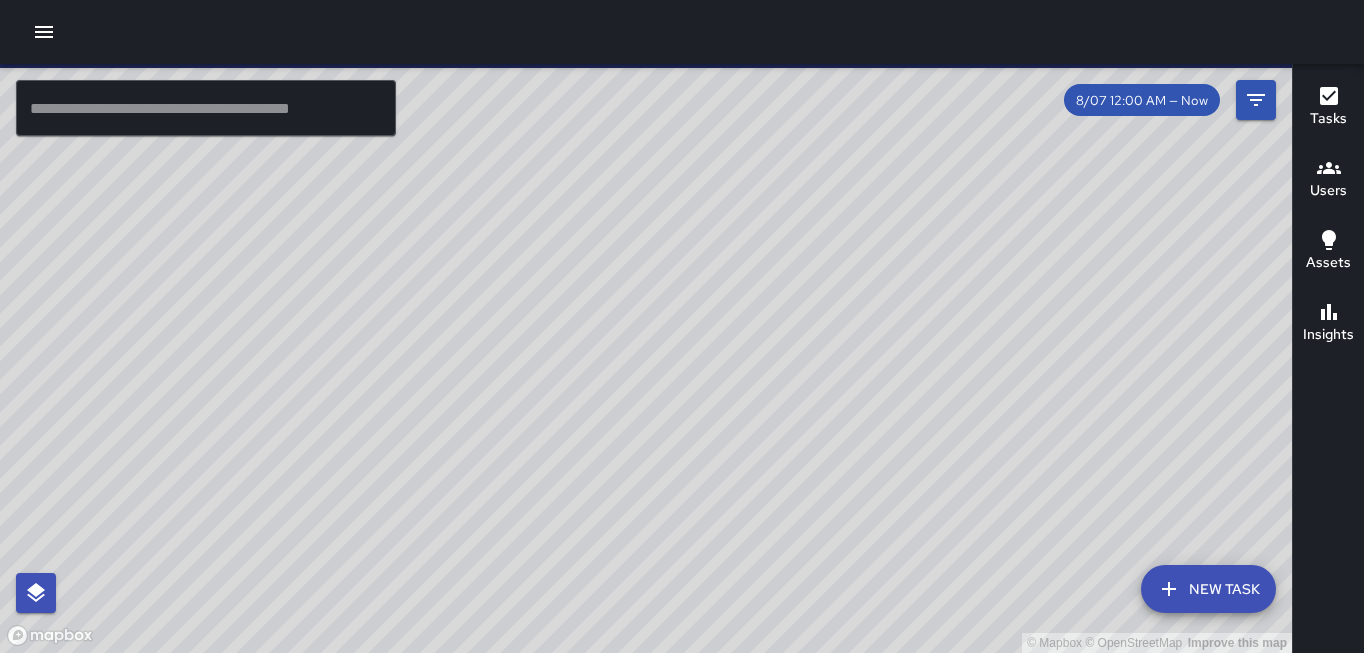 click at bounding box center [206, 108] 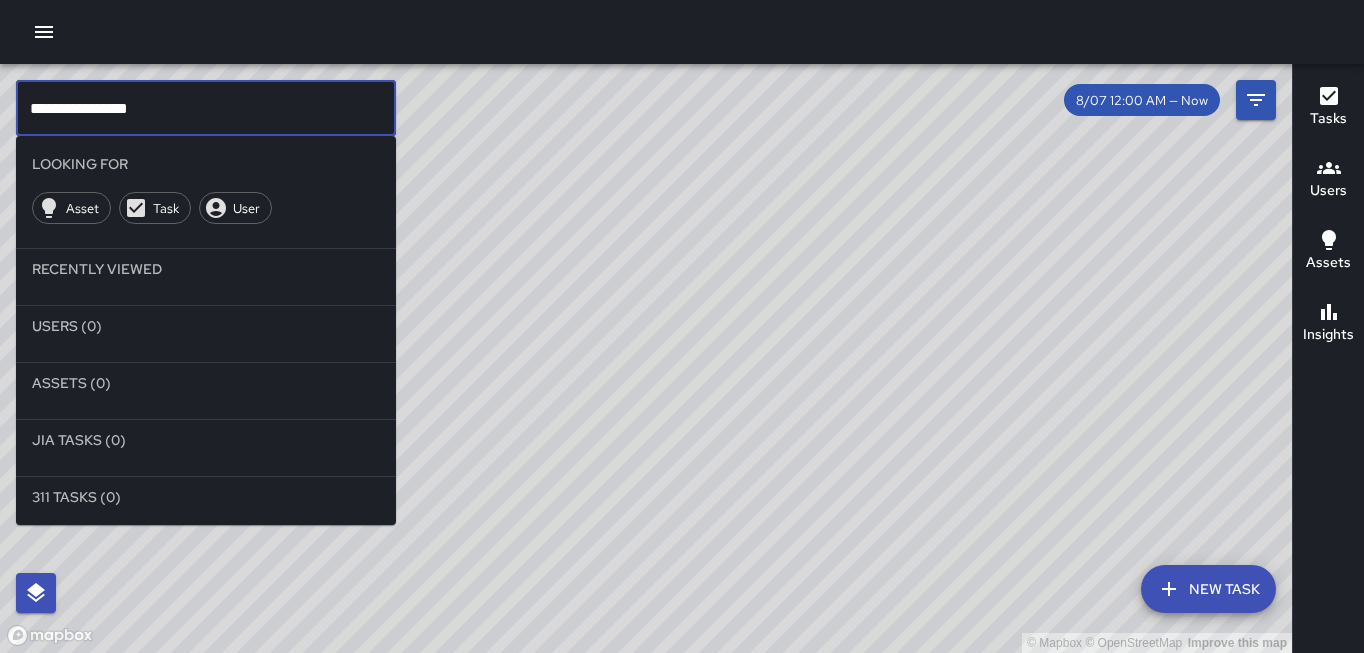 type on "**********" 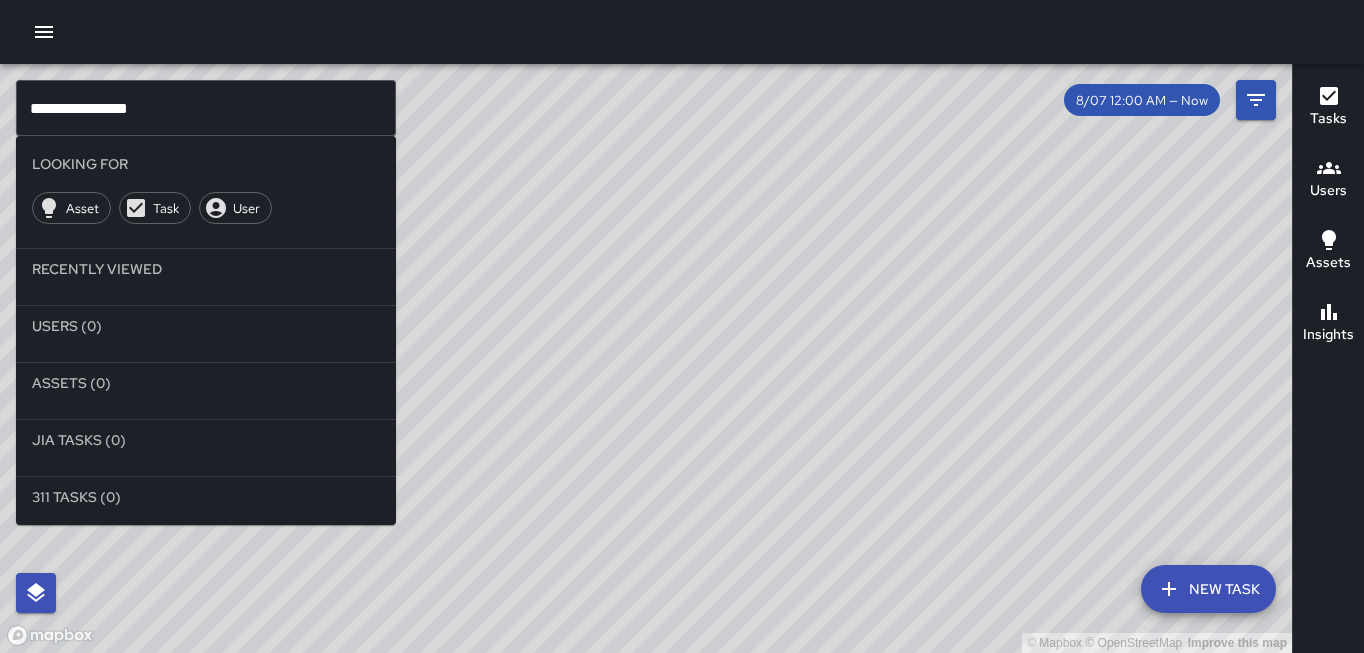 drag, startPoint x: 878, startPoint y: 460, endPoint x: 849, endPoint y: 418, distance: 51.0392 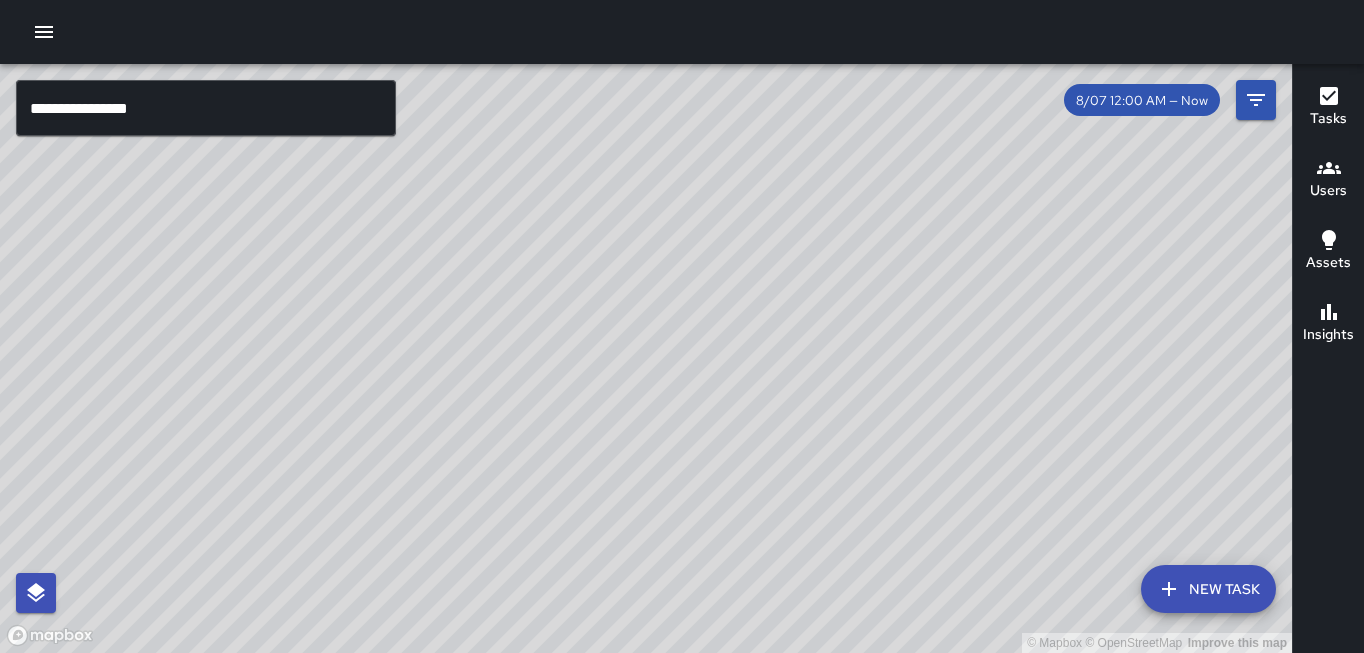 click on "© Mapbox   © OpenStreetMap   Improve this map [USERNAME] [USERNAME] Tasks 0  /  0 Time 0h 0m Distance 0  miles" at bounding box center (646, 358) 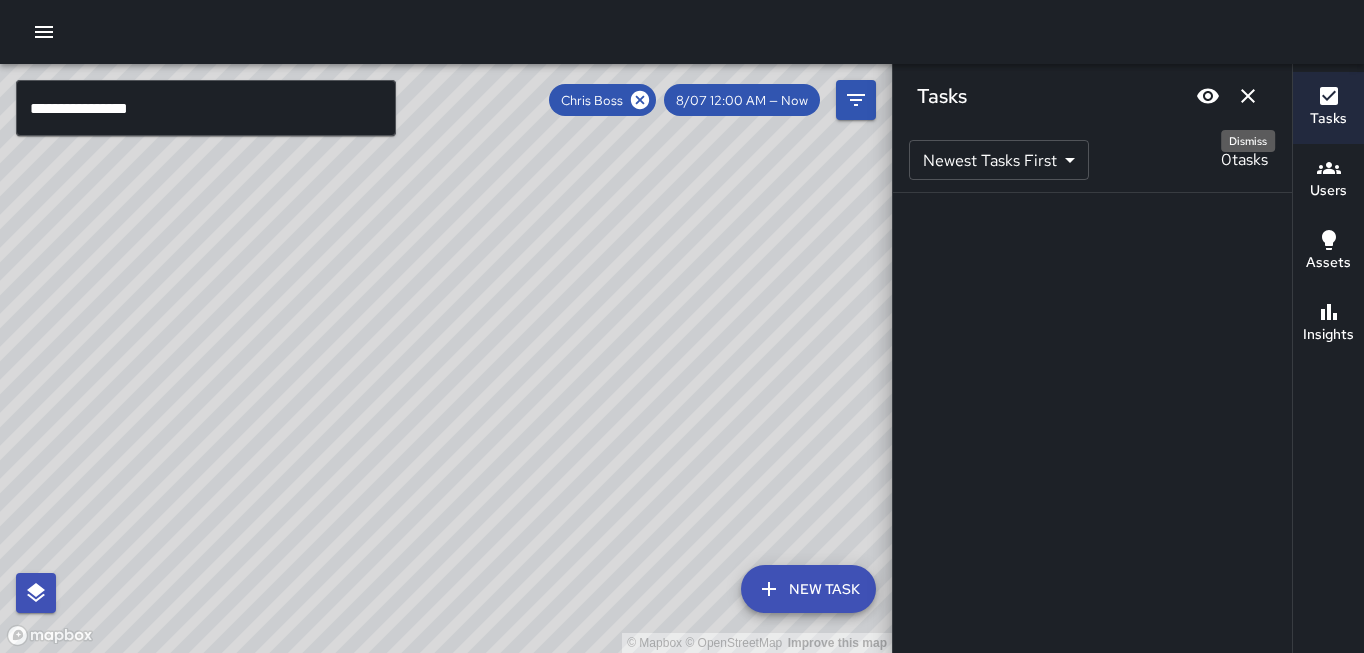 click 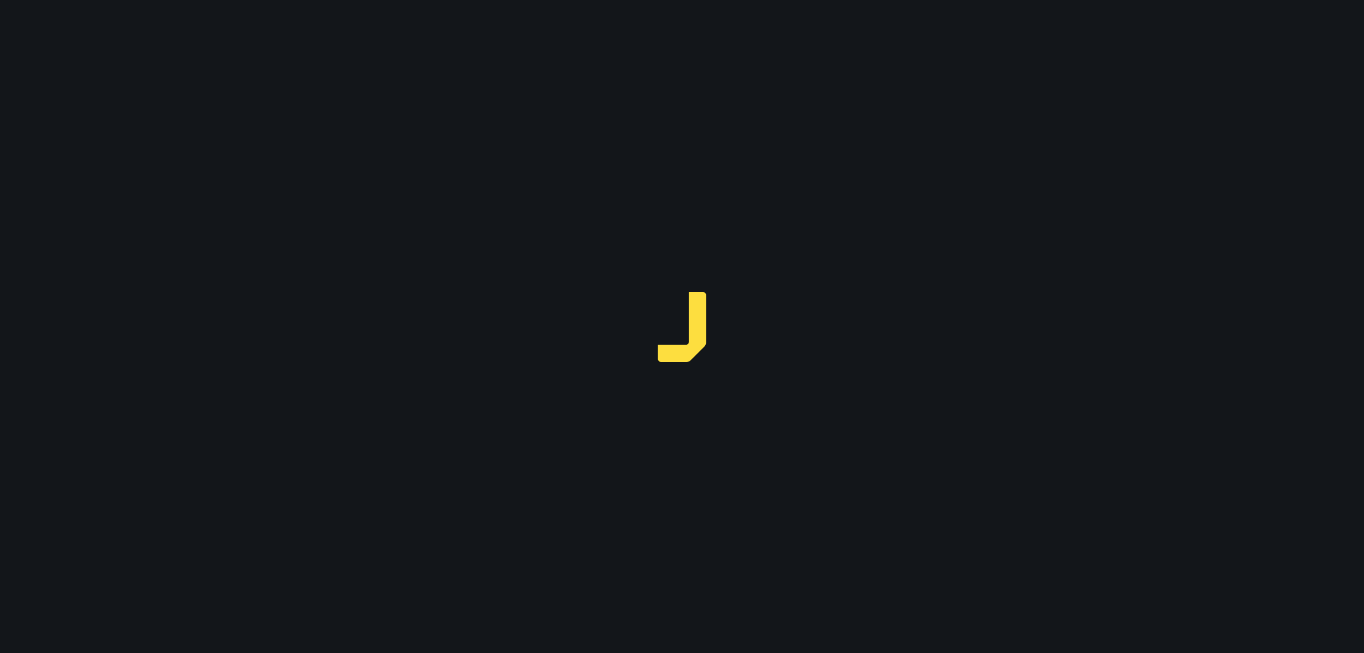 scroll, scrollTop: 0, scrollLeft: 0, axis: both 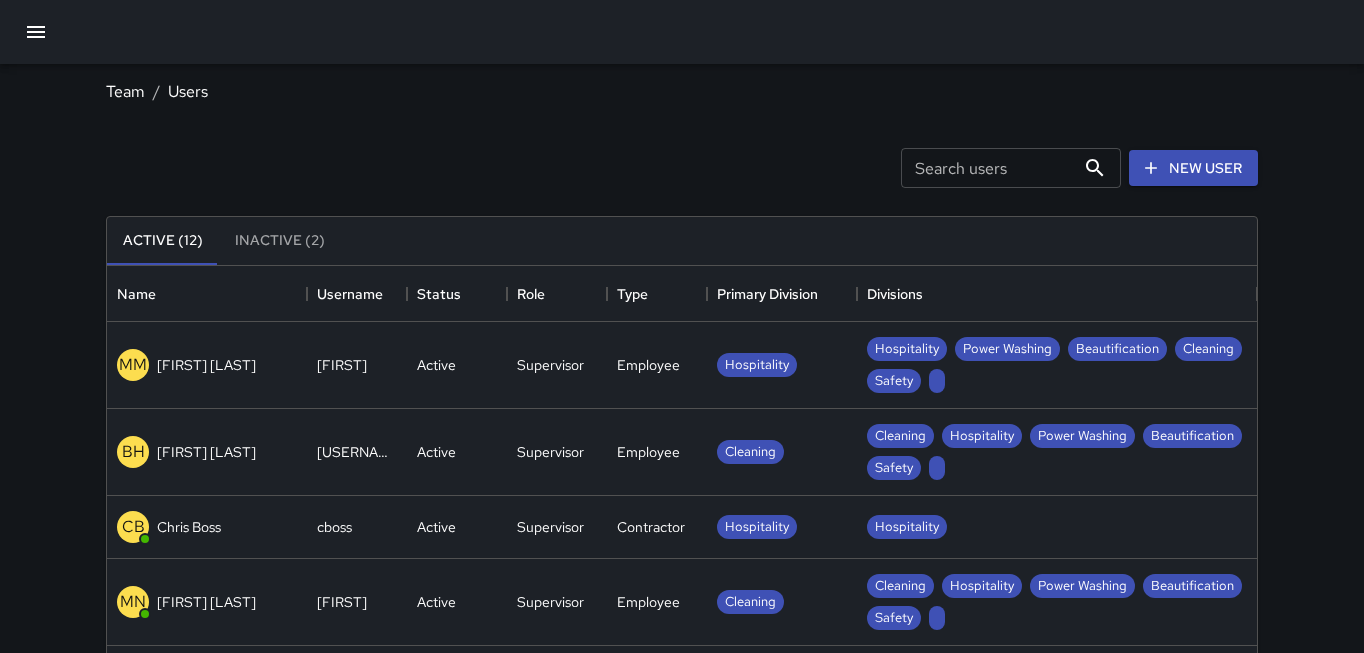 click at bounding box center [36, 32] 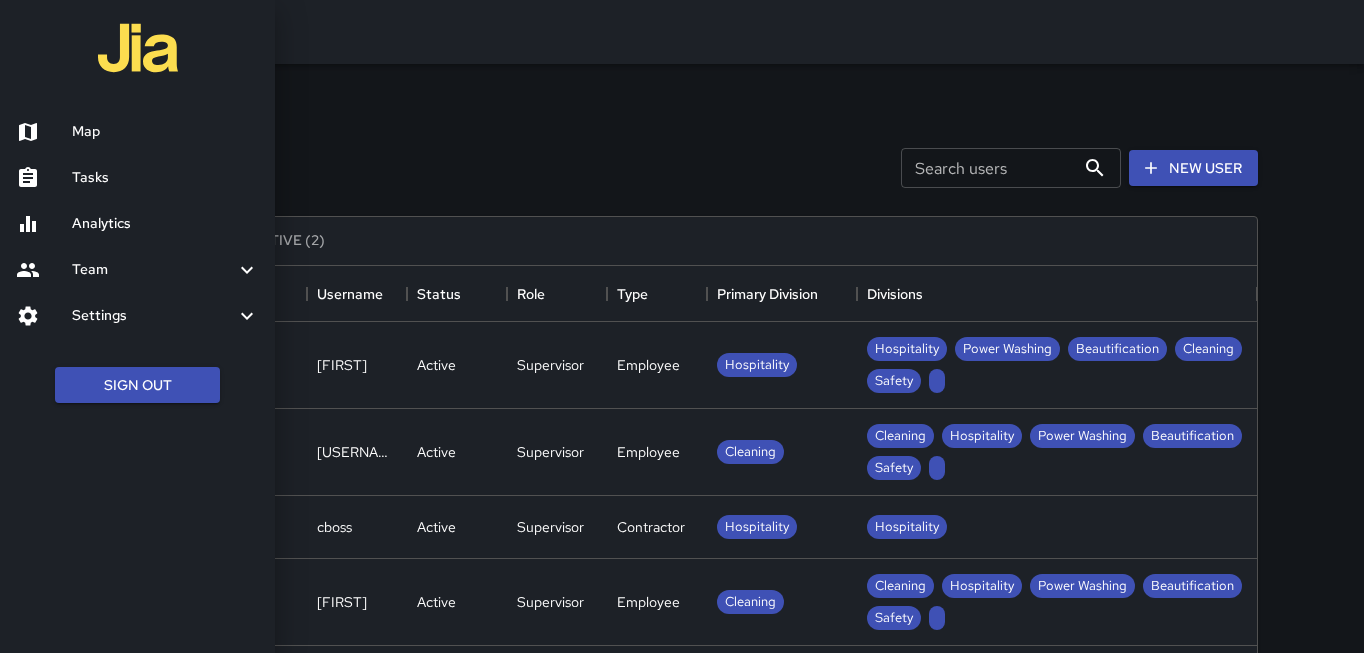 click on "Analytics" at bounding box center (165, 224) 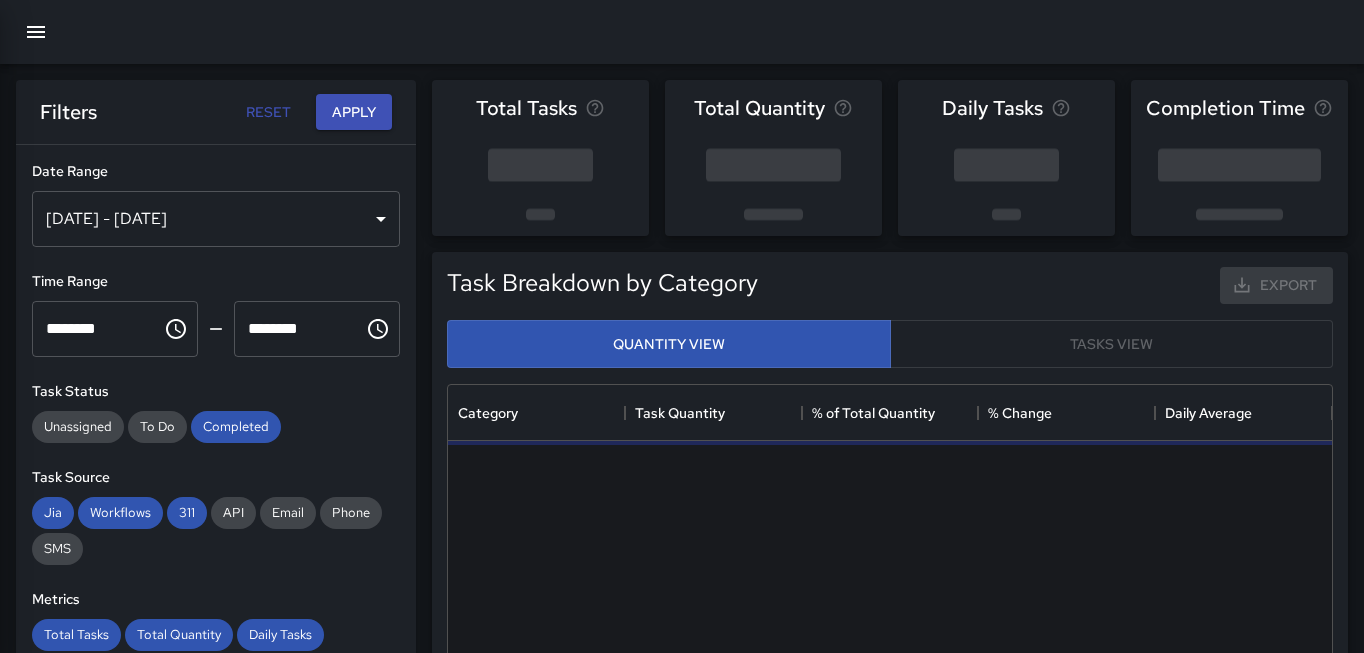 scroll, scrollTop: 0, scrollLeft: 0, axis: both 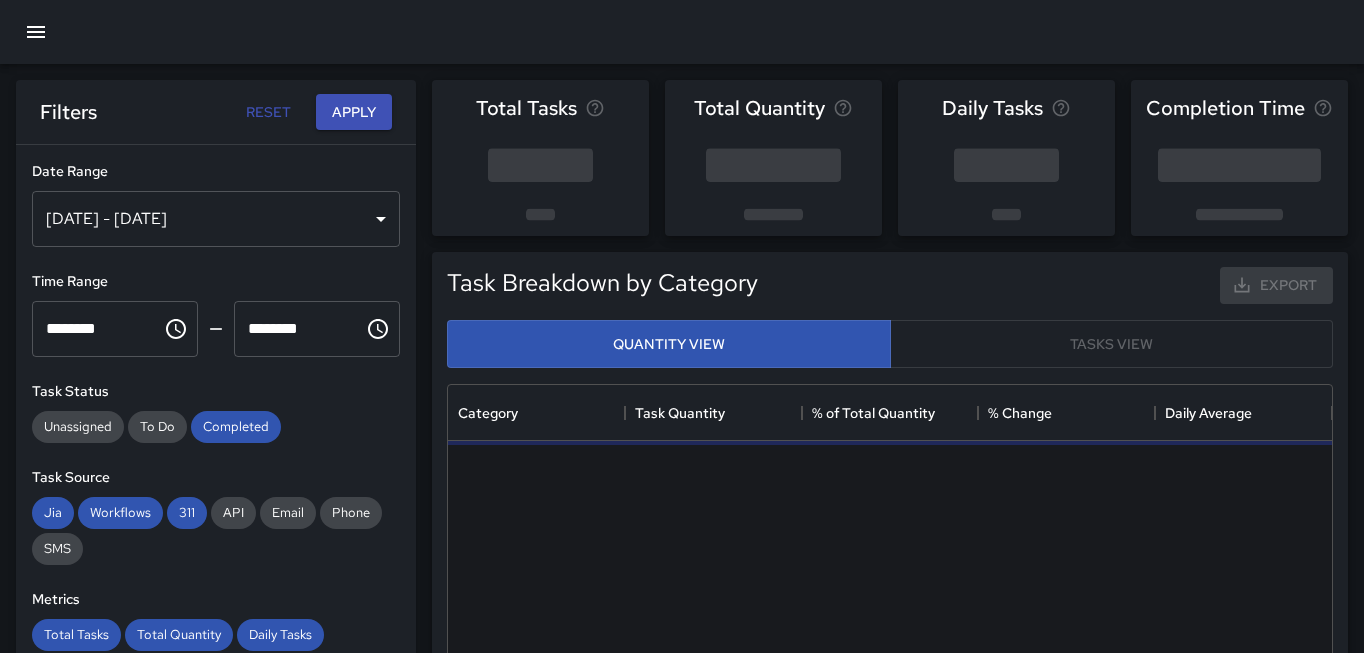 click on "[MONTH] [DAY], [YEAR] - [MONTH] [DAY], [YEAR]" at bounding box center (216, 219) 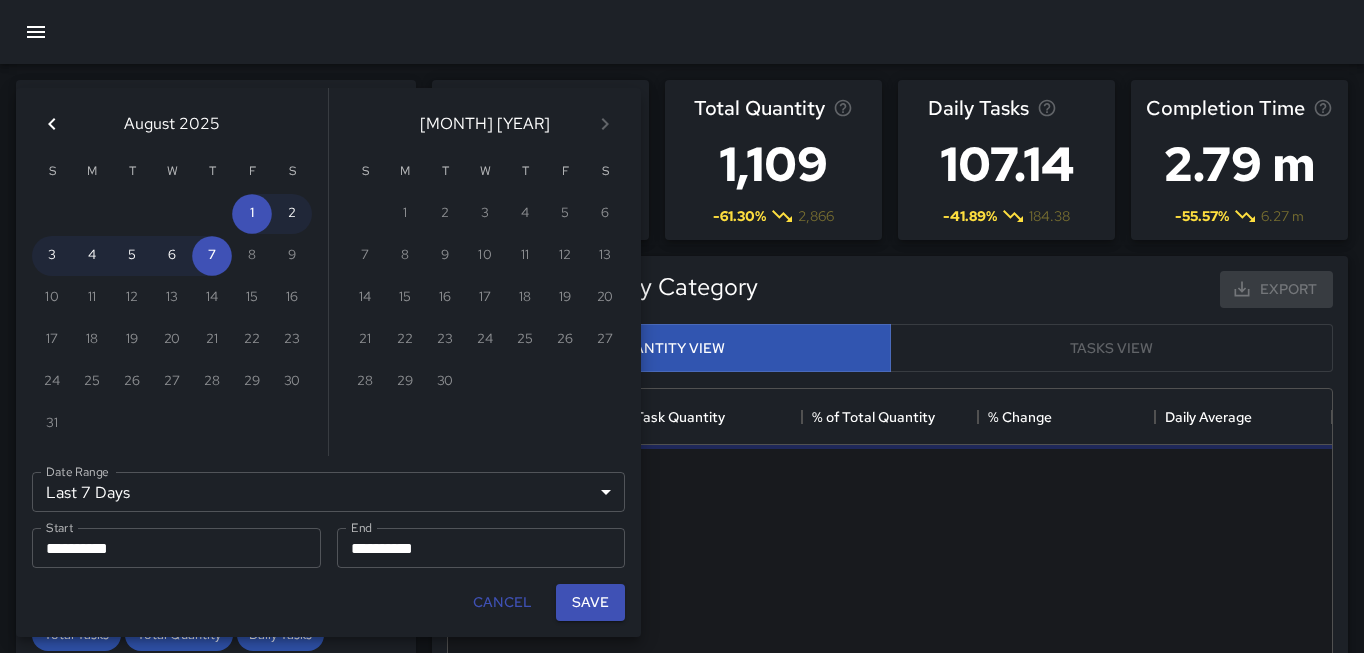 click 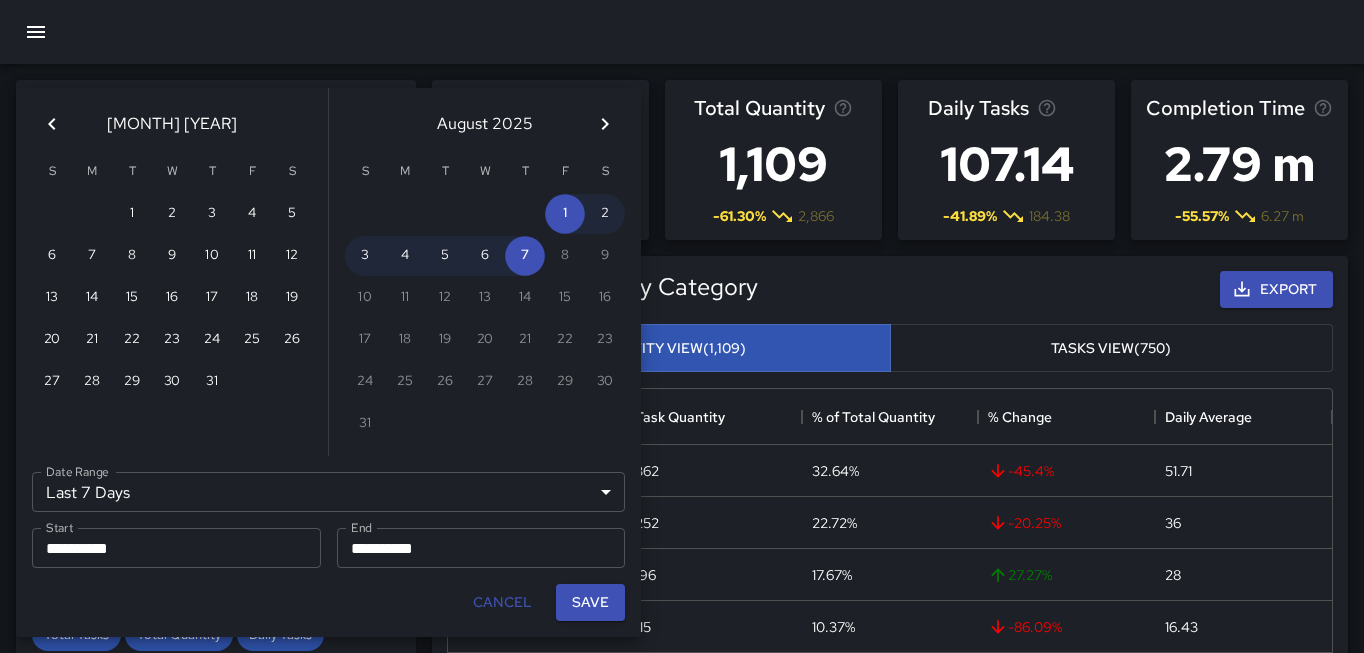 click 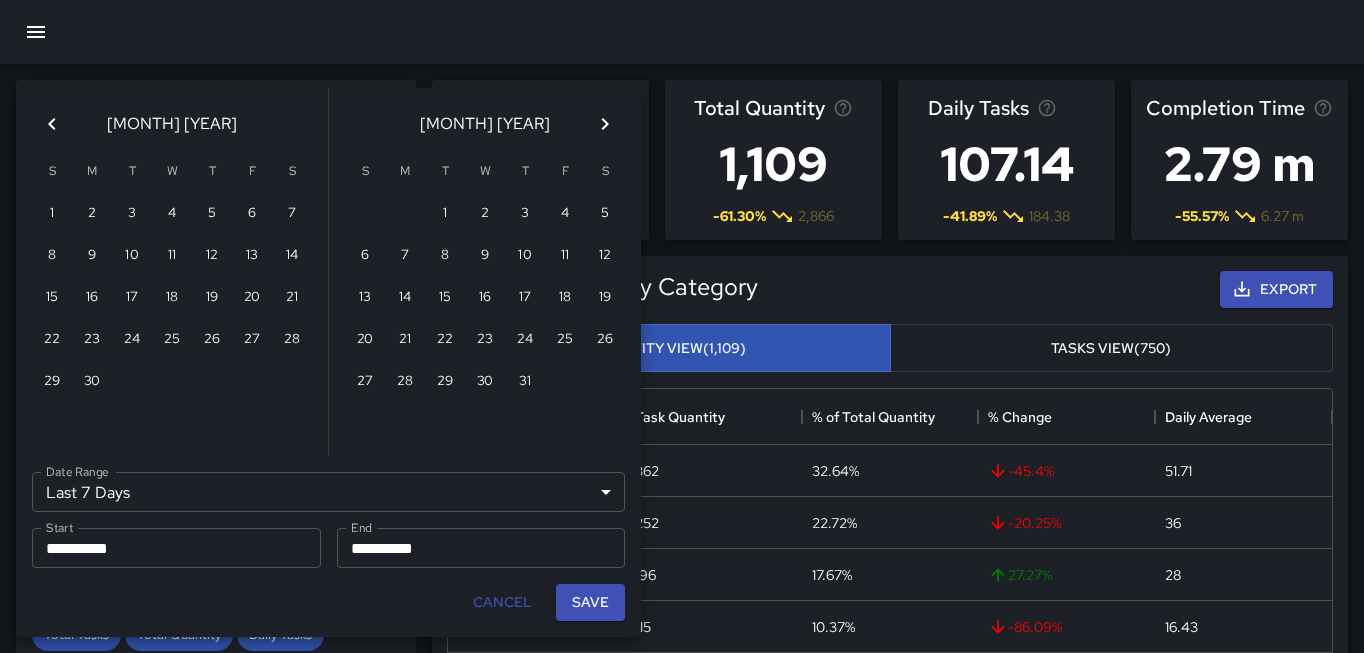 click 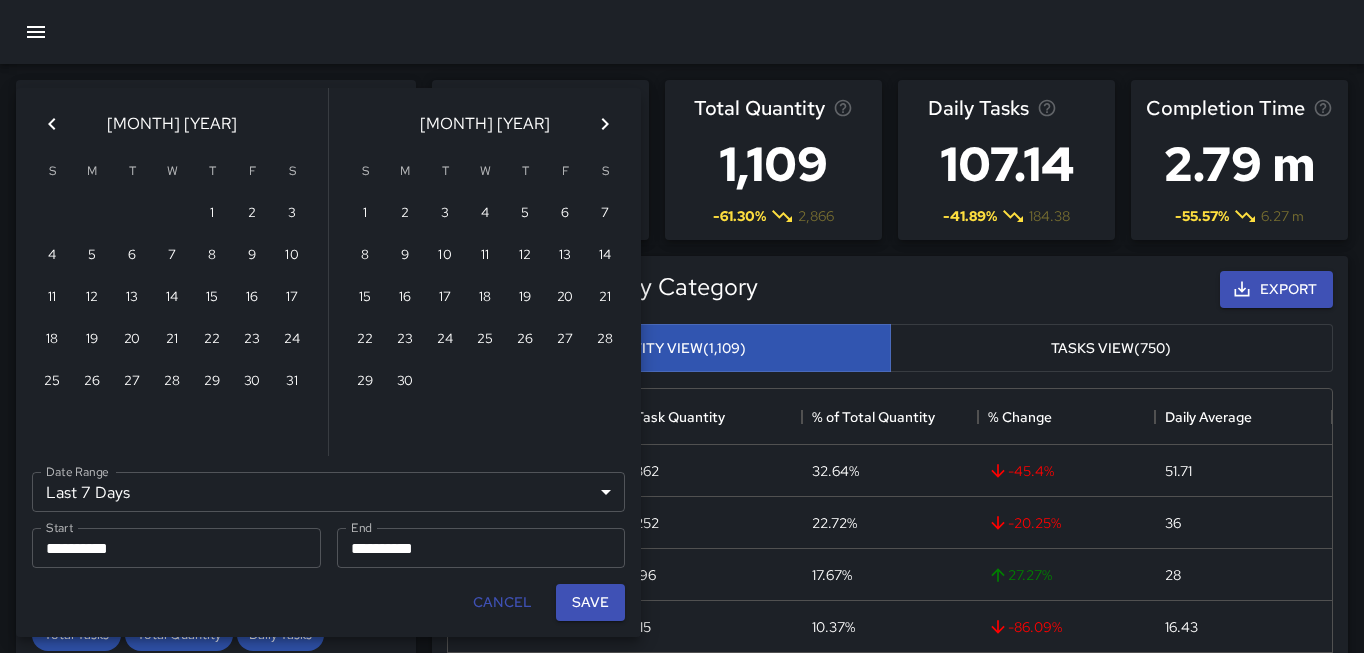 click 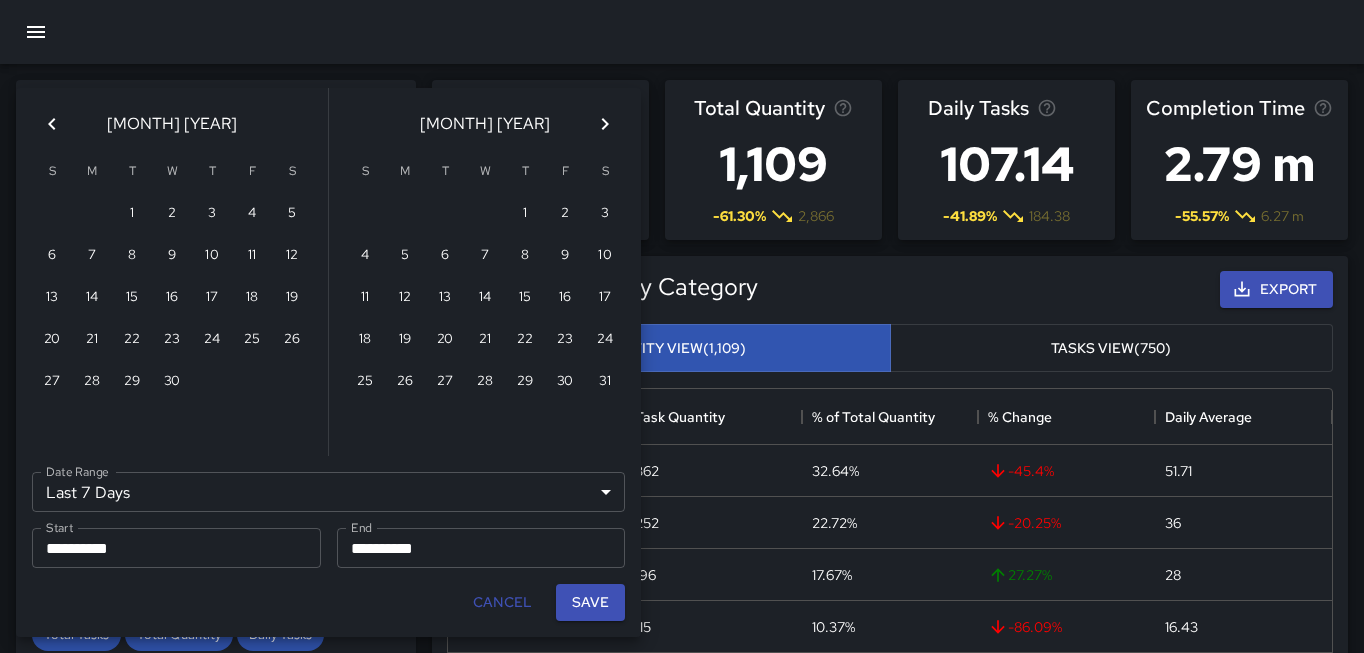 click 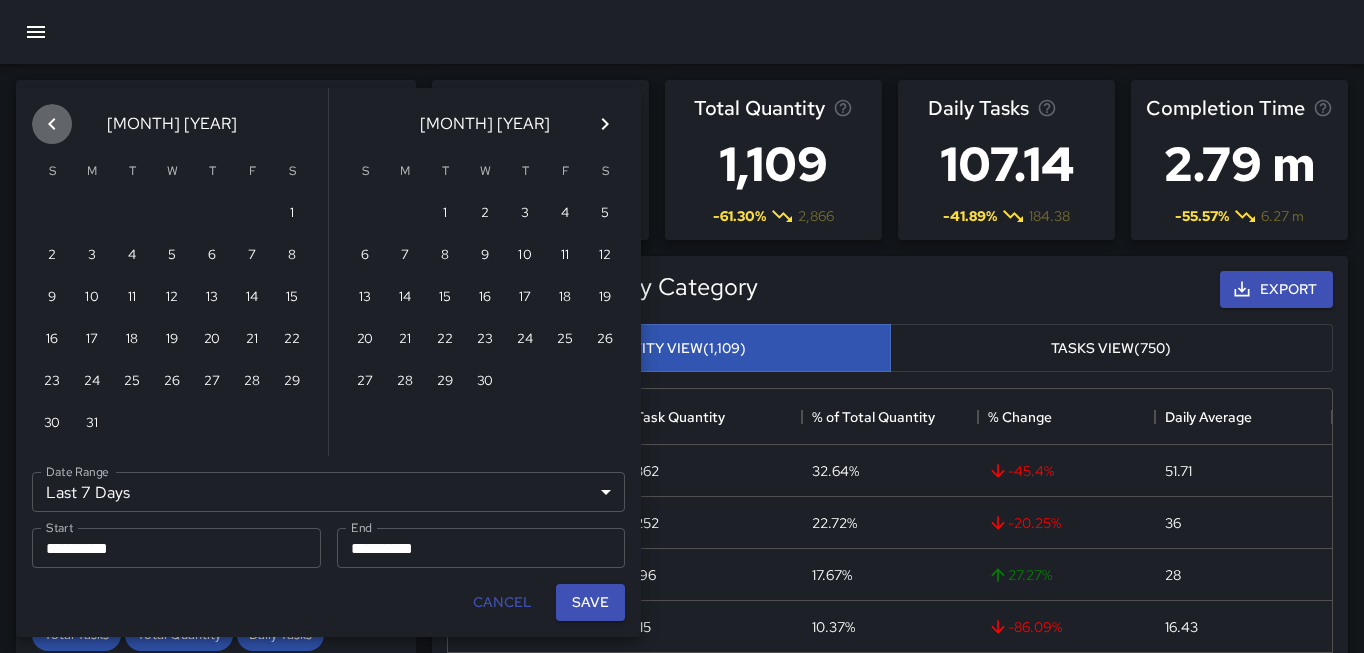 click 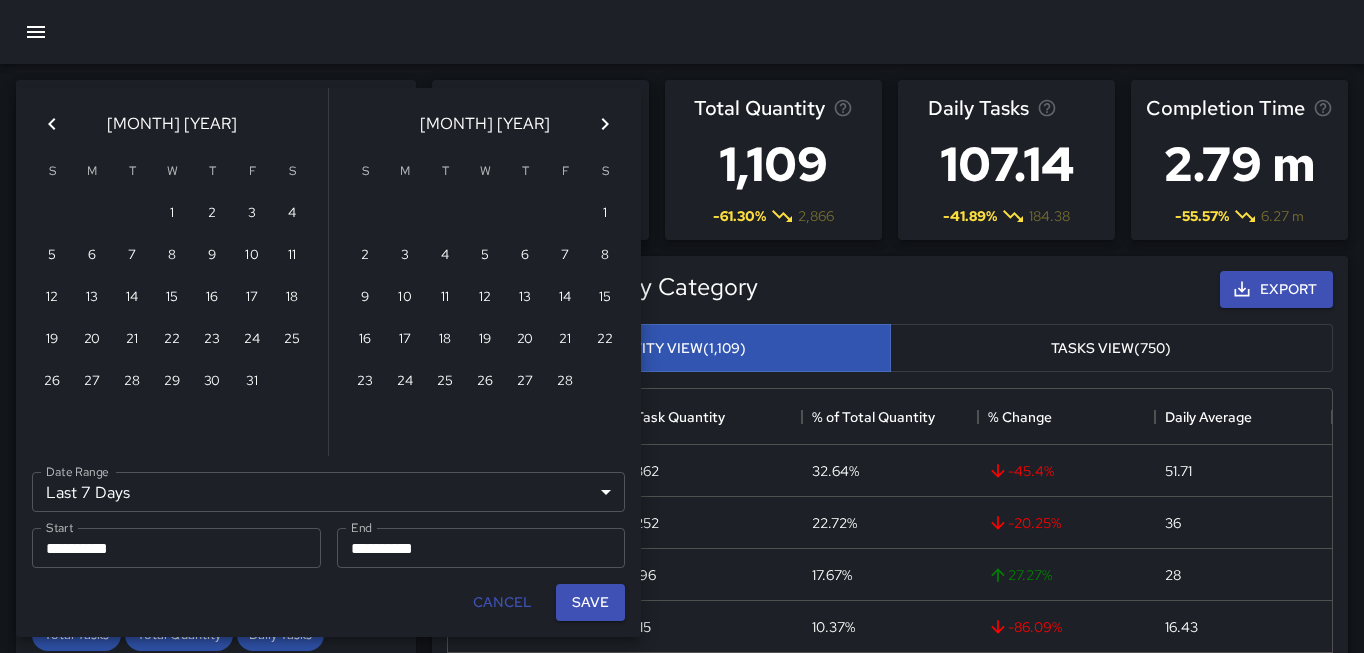 click 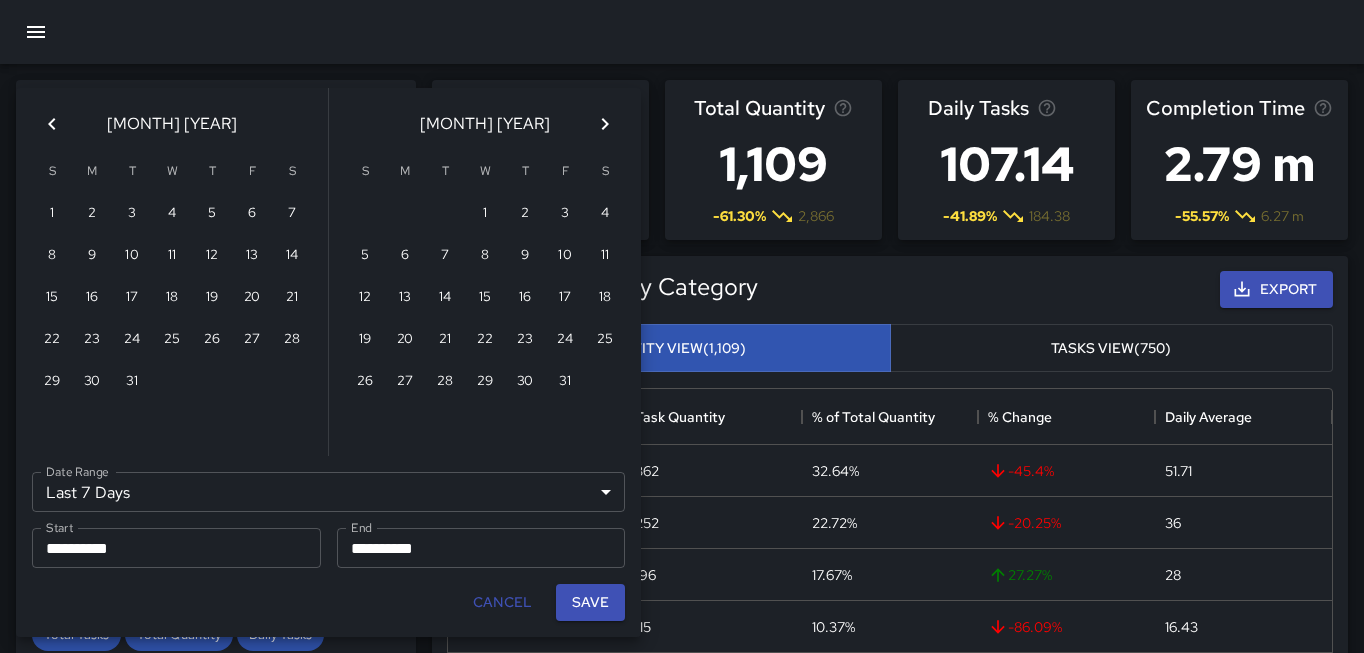 click 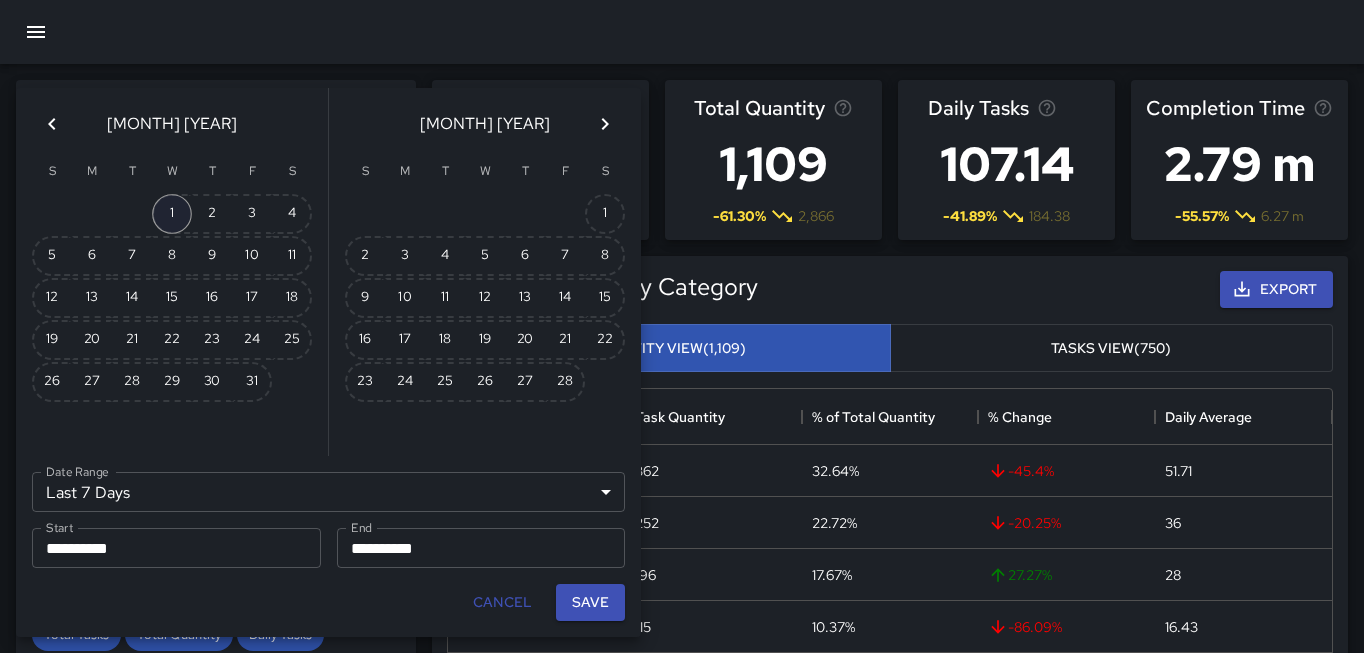 click on "1" at bounding box center [172, 214] 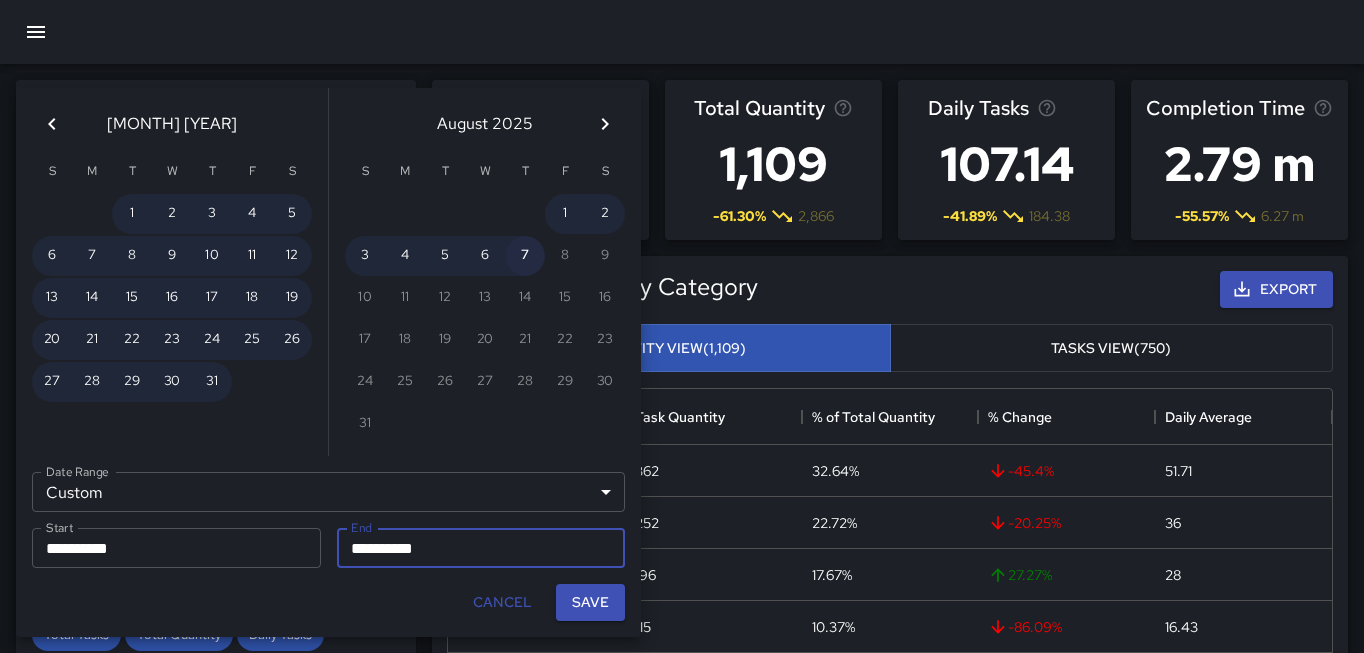 click on "7" at bounding box center [525, 256] 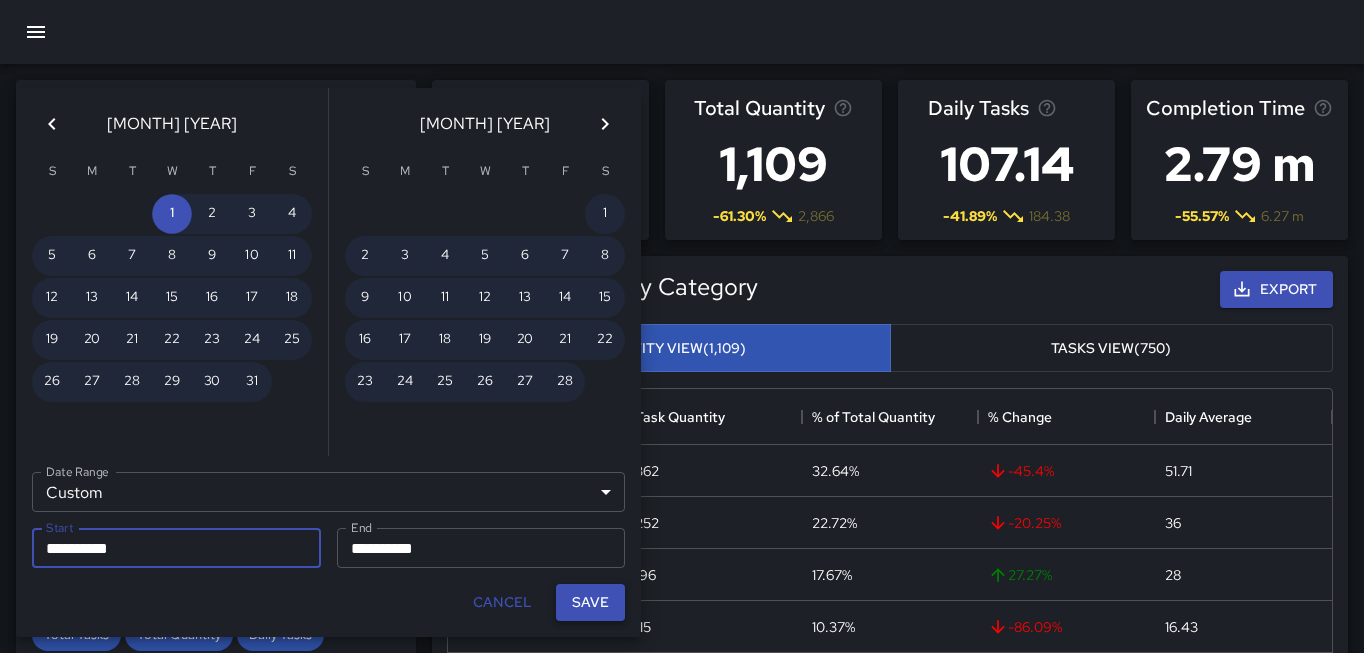 click on "Save" at bounding box center (590, 602) 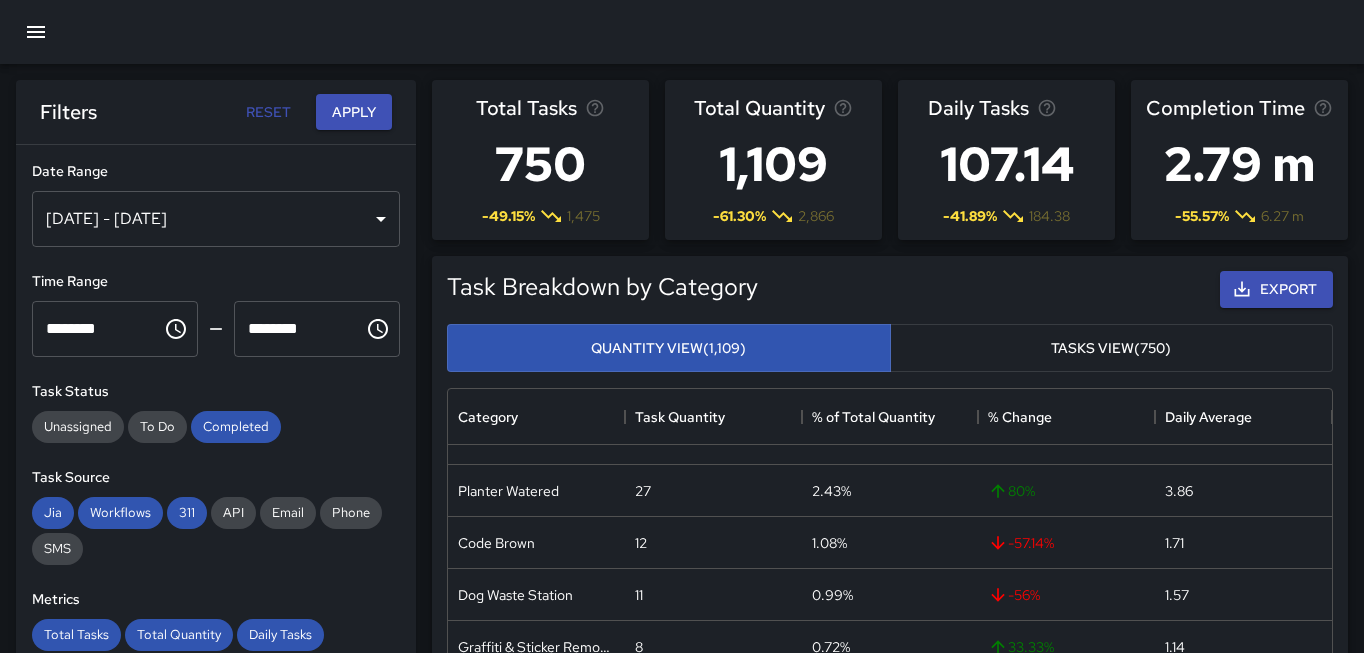scroll, scrollTop: 549, scrollLeft: 0, axis: vertical 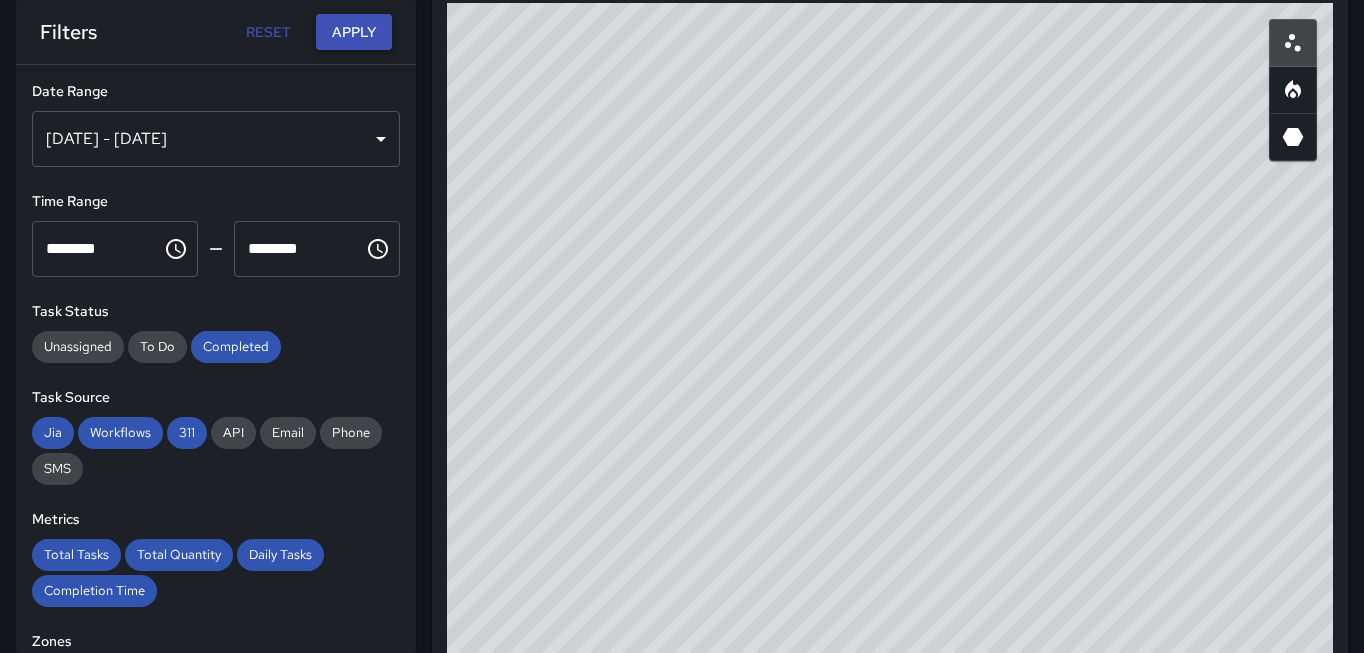 click on "Apply" at bounding box center [354, 32] 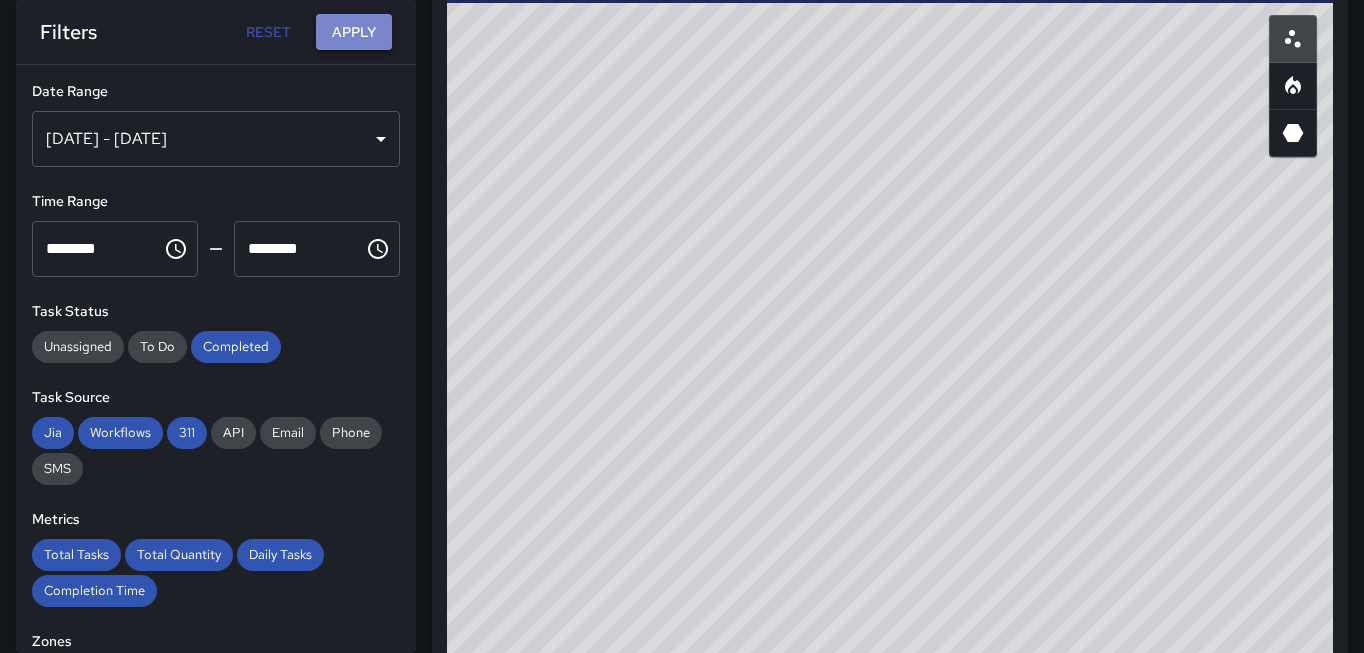 click on "Apply" at bounding box center (354, 32) 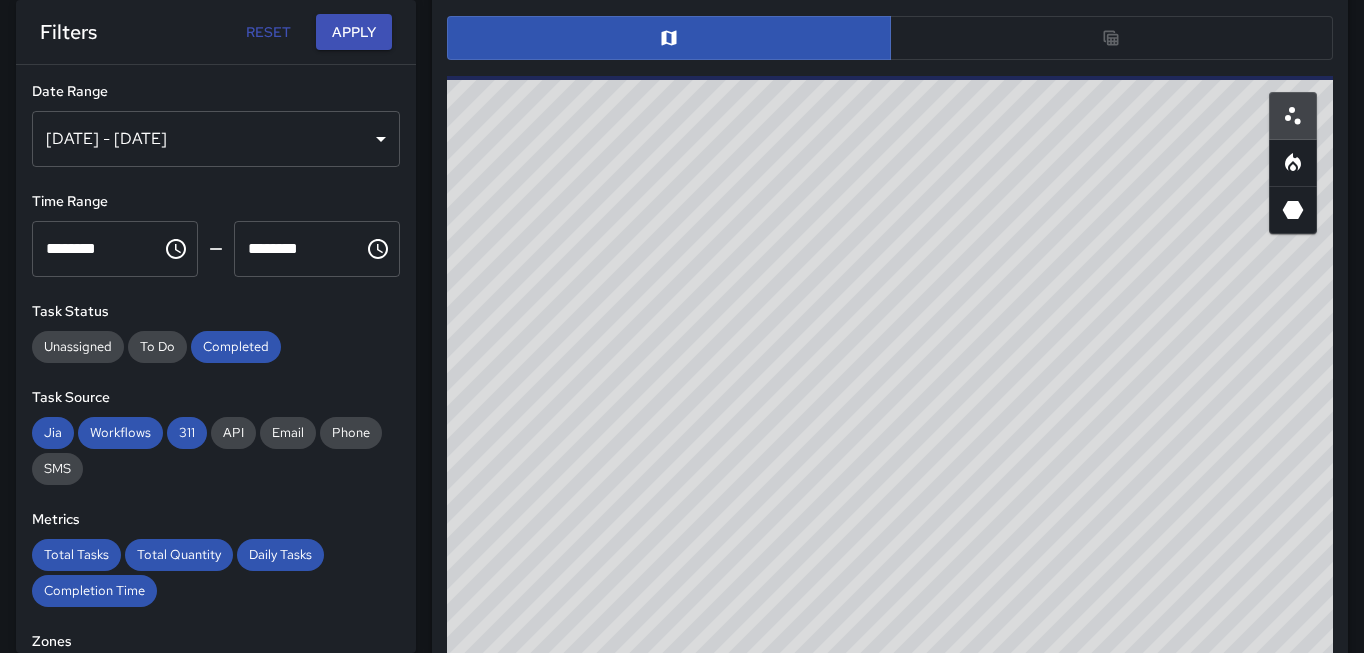 scroll, scrollTop: 1076, scrollLeft: 0, axis: vertical 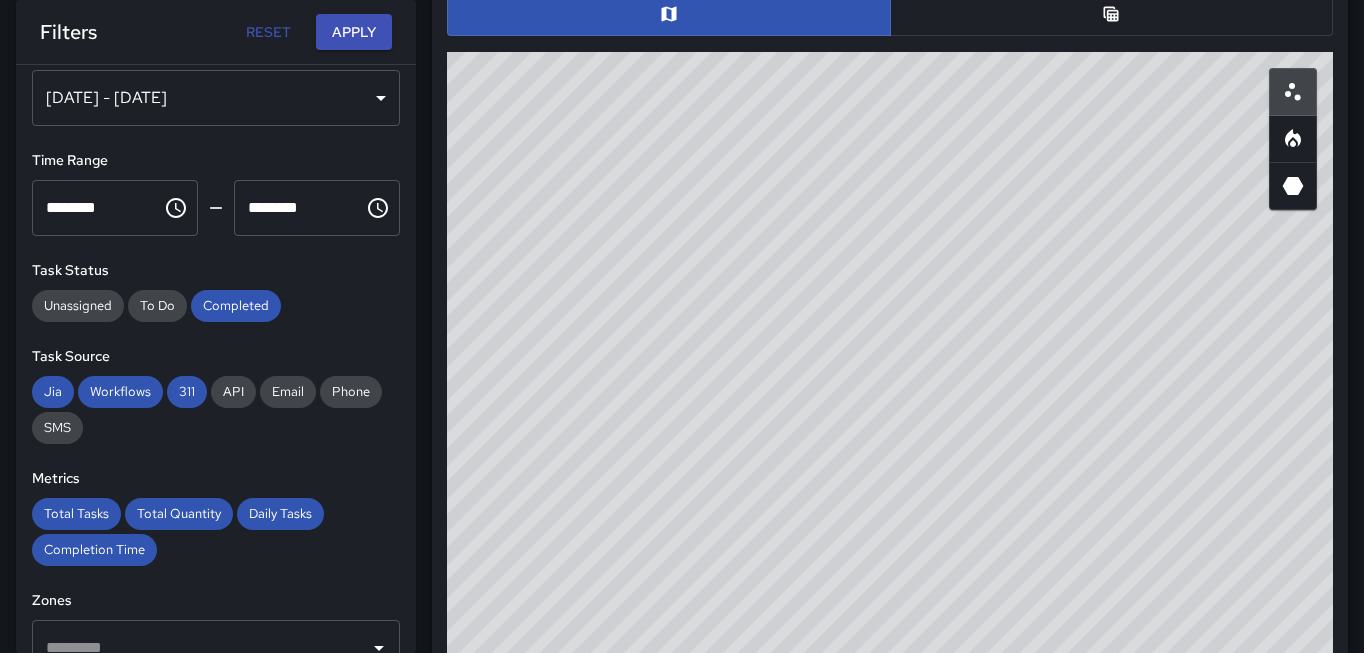 drag, startPoint x: 568, startPoint y: 442, endPoint x: 567, endPoint y: 297, distance: 145.00345 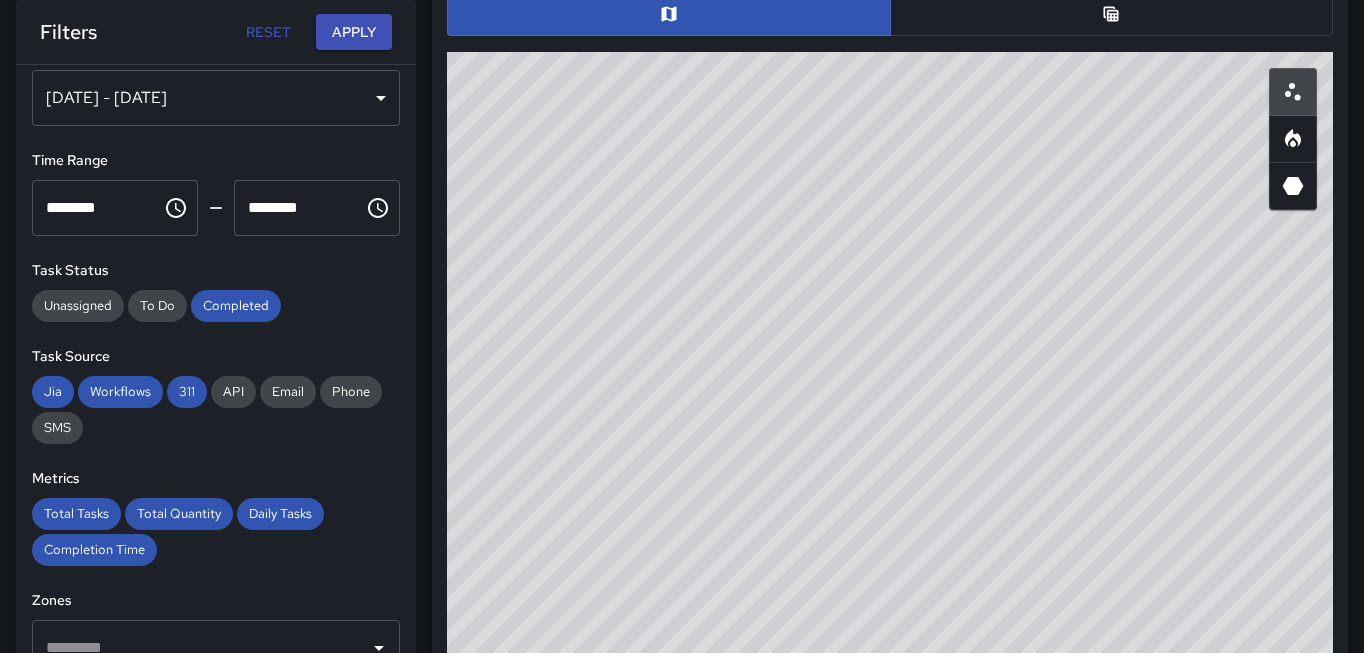 click on "© Mapbox   © OpenStreetMap   Improve this map" at bounding box center [890, 452] 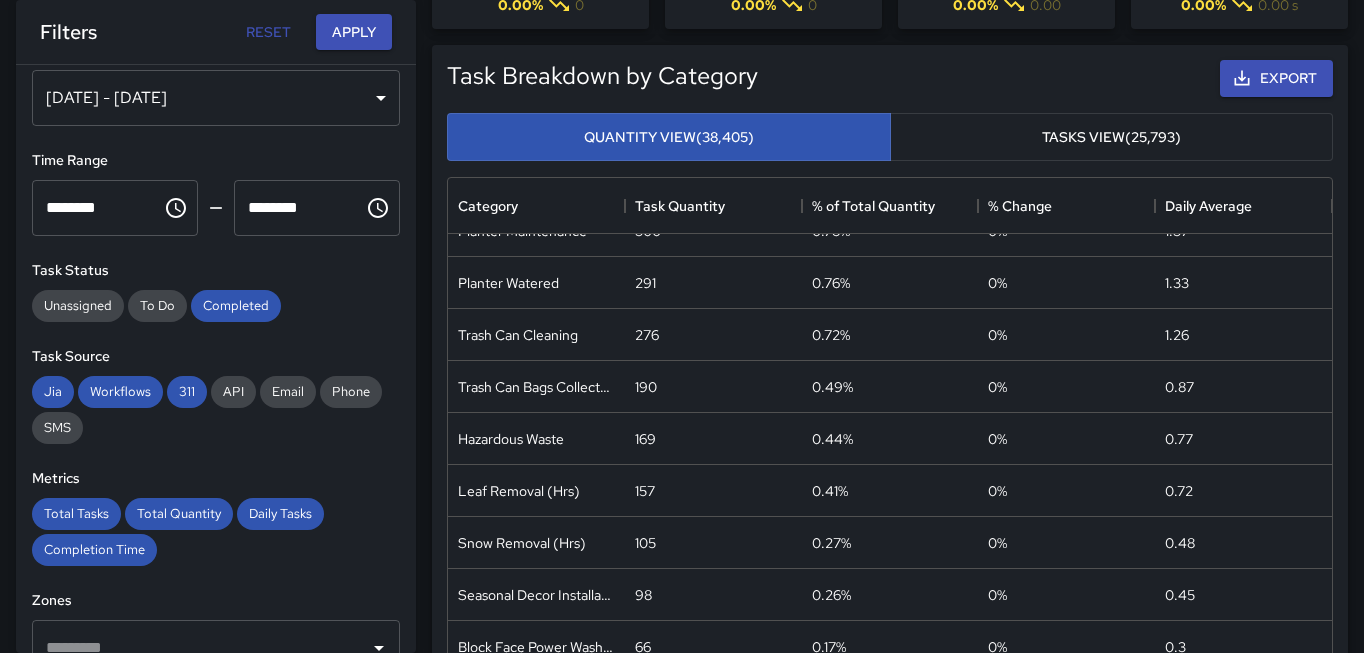 scroll, scrollTop: 0, scrollLeft: 0, axis: both 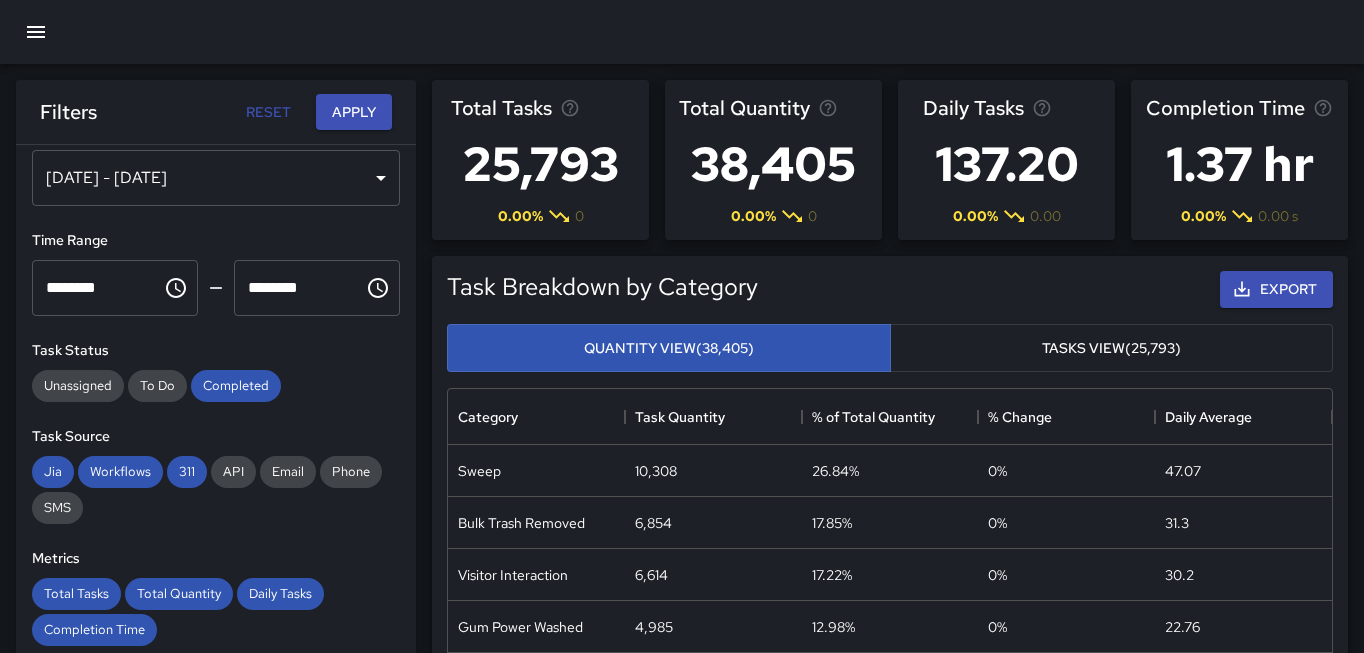 click on "Tasks View  (25,793)" at bounding box center (1112, 348) 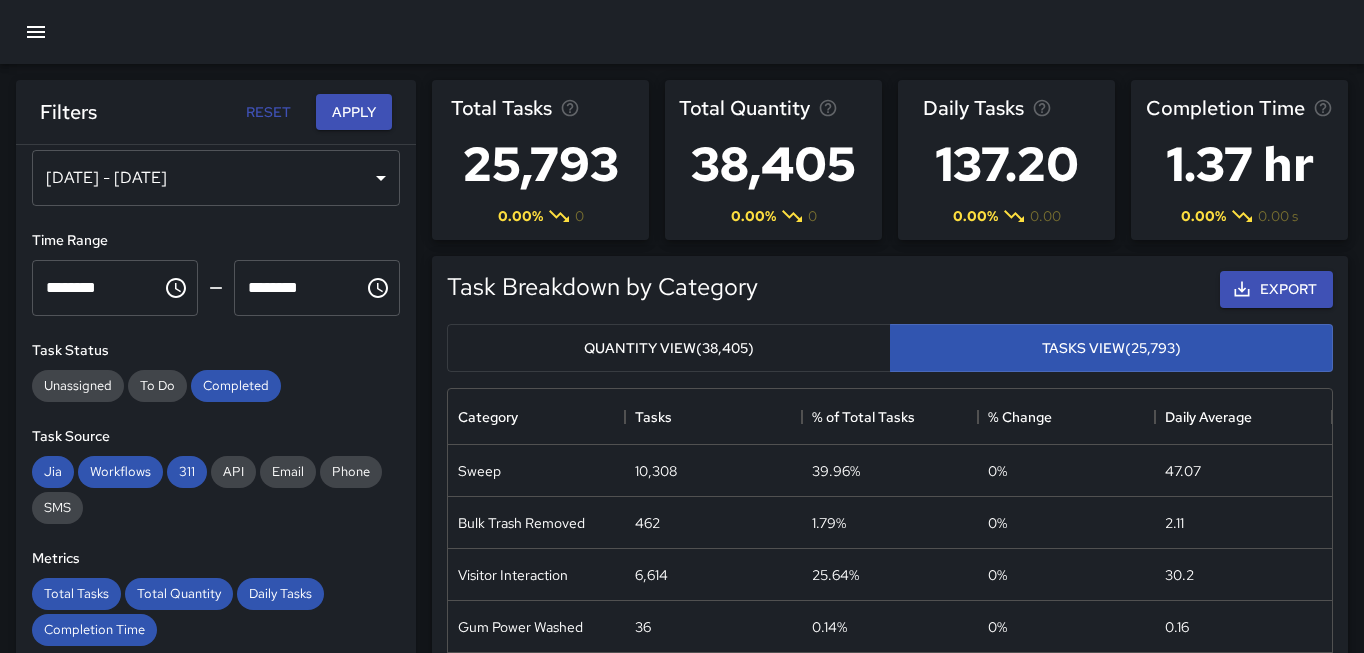 click on "Quantity View  (38,405)" at bounding box center (669, 348) 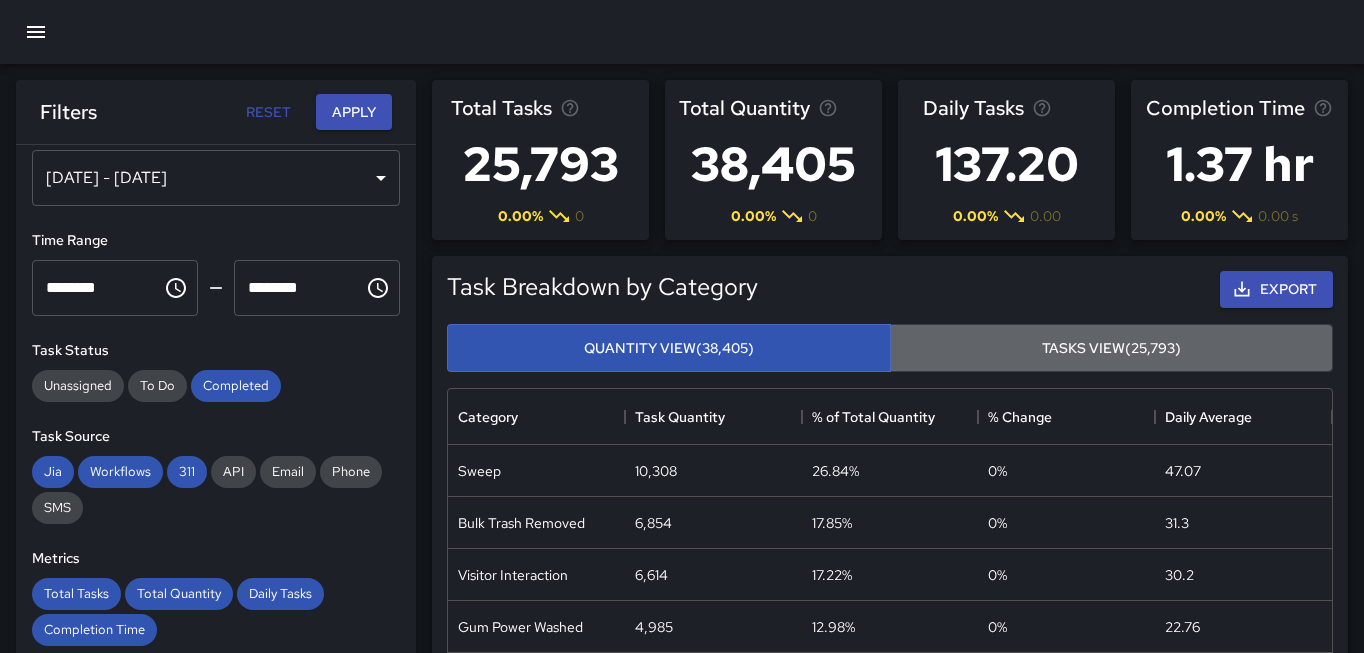 click on "Tasks View  (25,793)" at bounding box center (1112, 348) 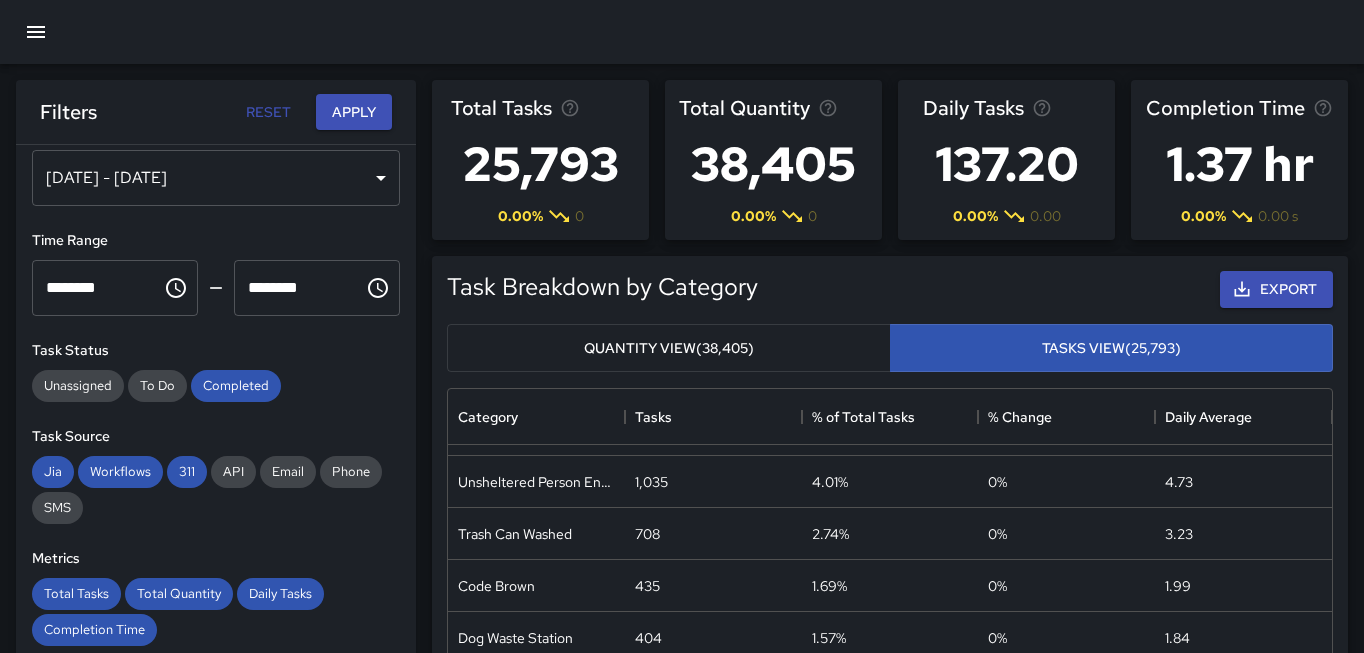 scroll, scrollTop: 251, scrollLeft: 0, axis: vertical 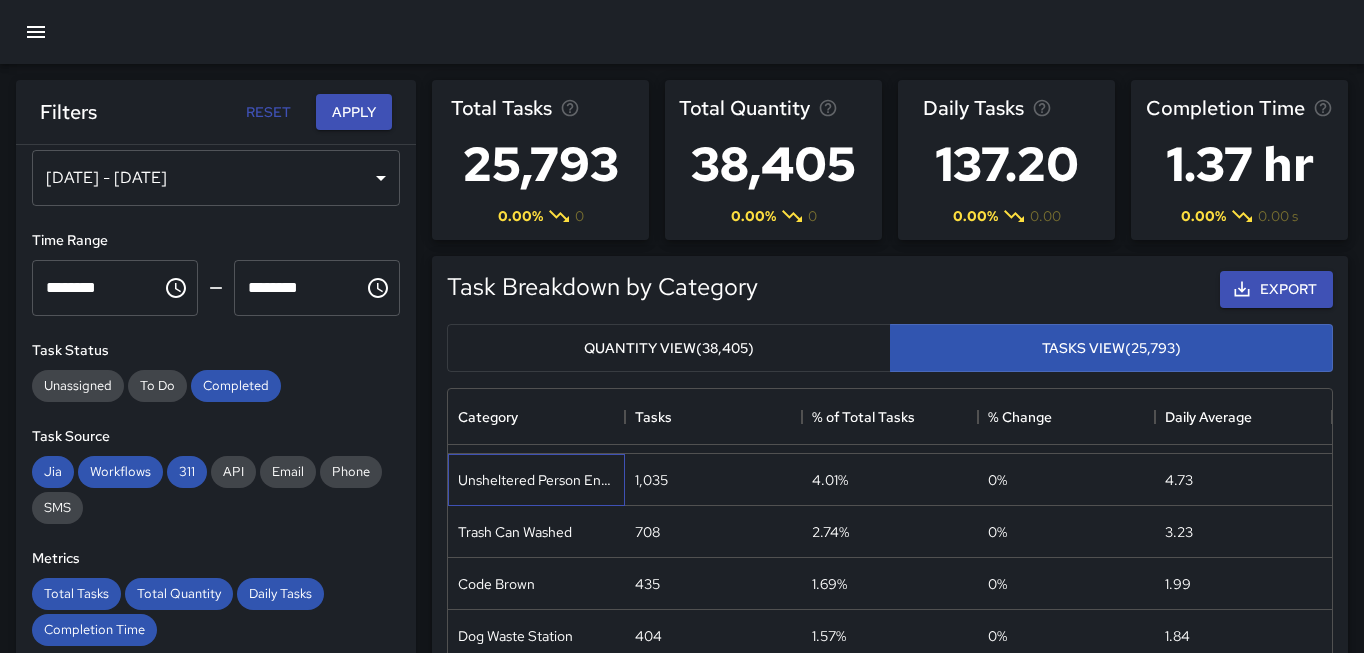 click on "Unsheltered Person Engagement" at bounding box center (536, 480) 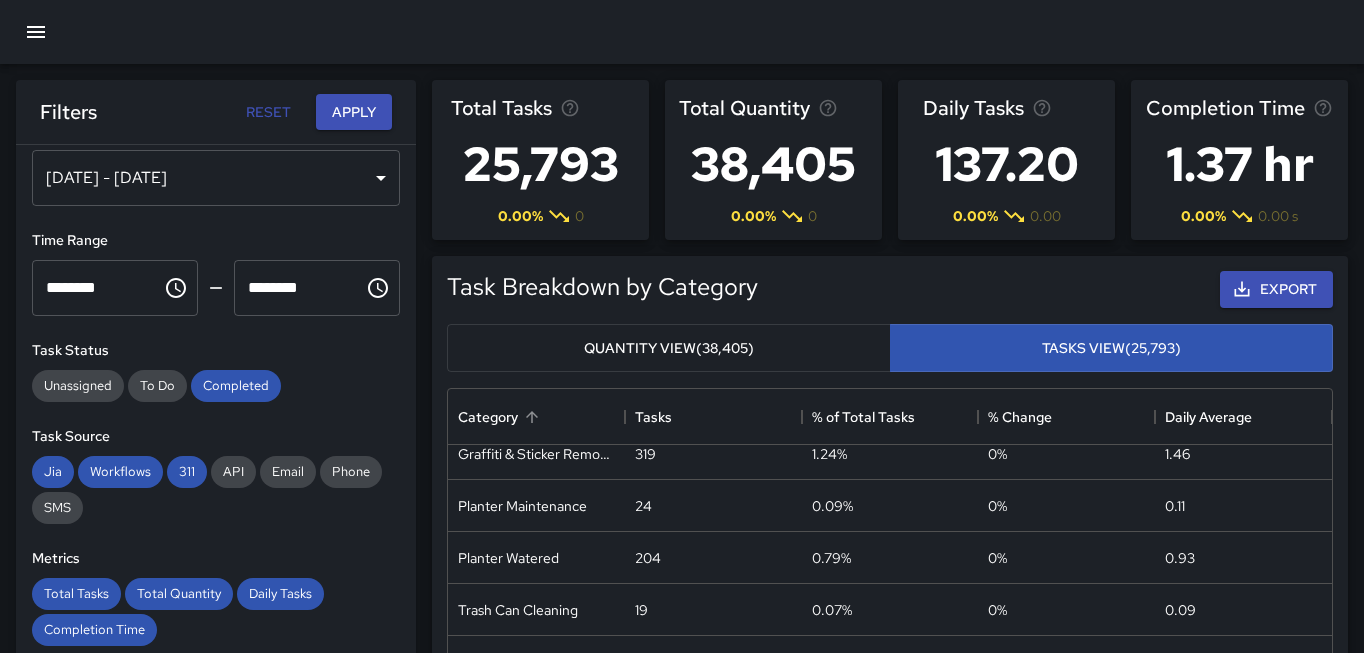 scroll, scrollTop: 526, scrollLeft: 0, axis: vertical 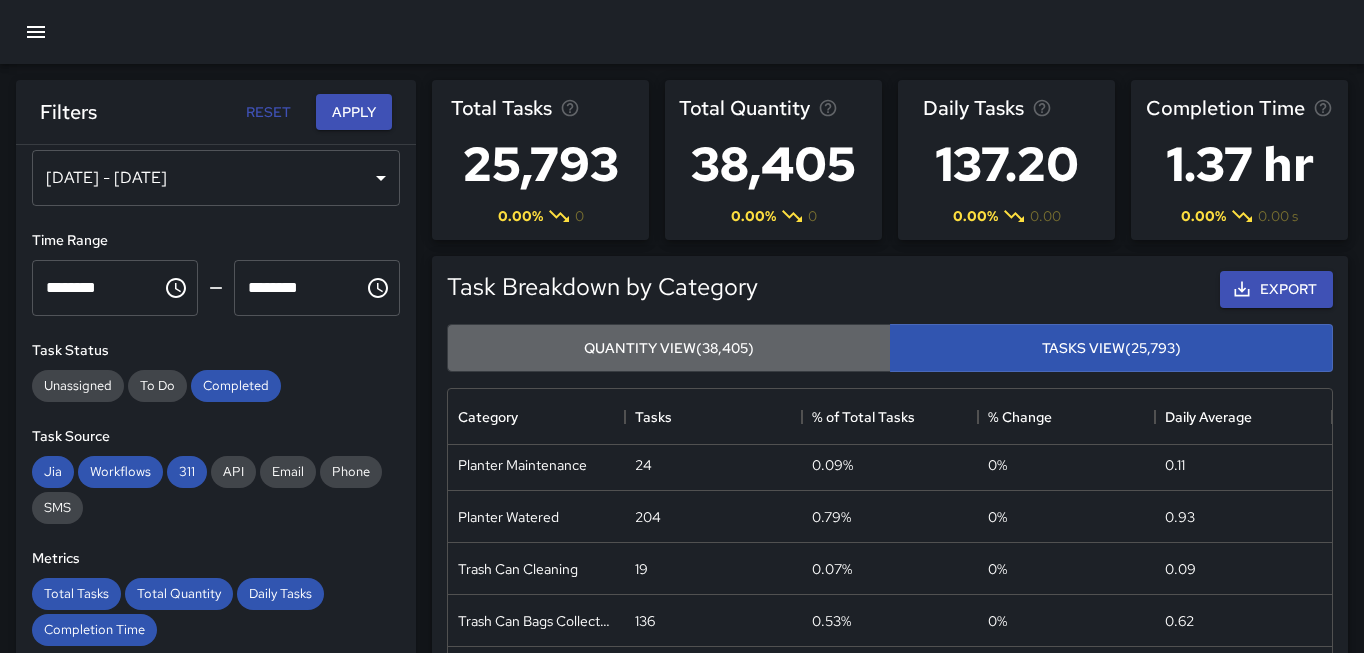 click on "Quantity View  (38,405)" at bounding box center [669, 348] 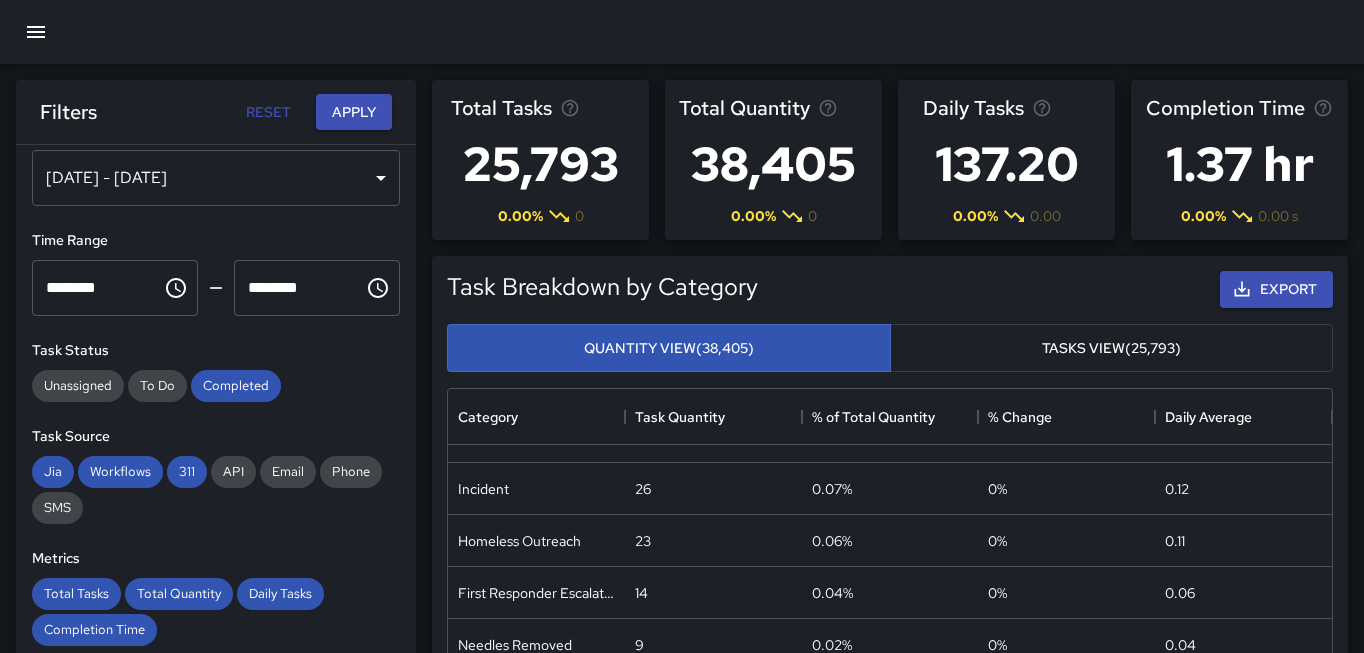 scroll, scrollTop: 1225, scrollLeft: 0, axis: vertical 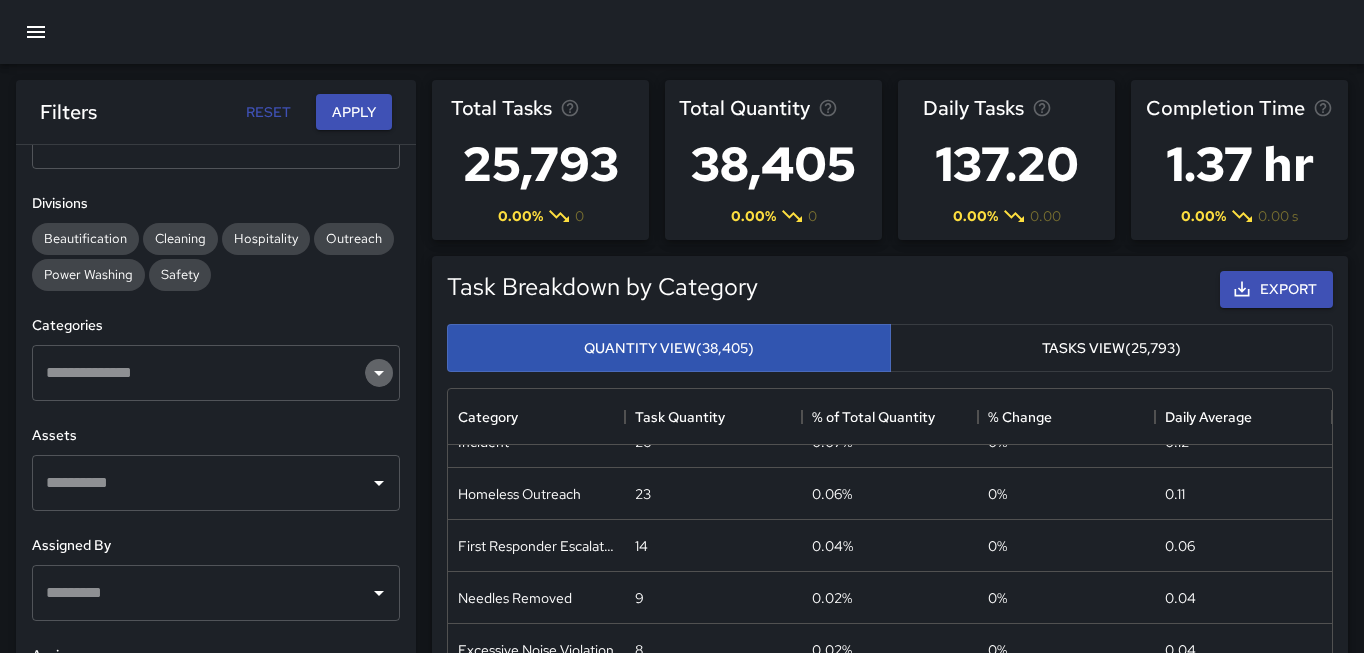 click 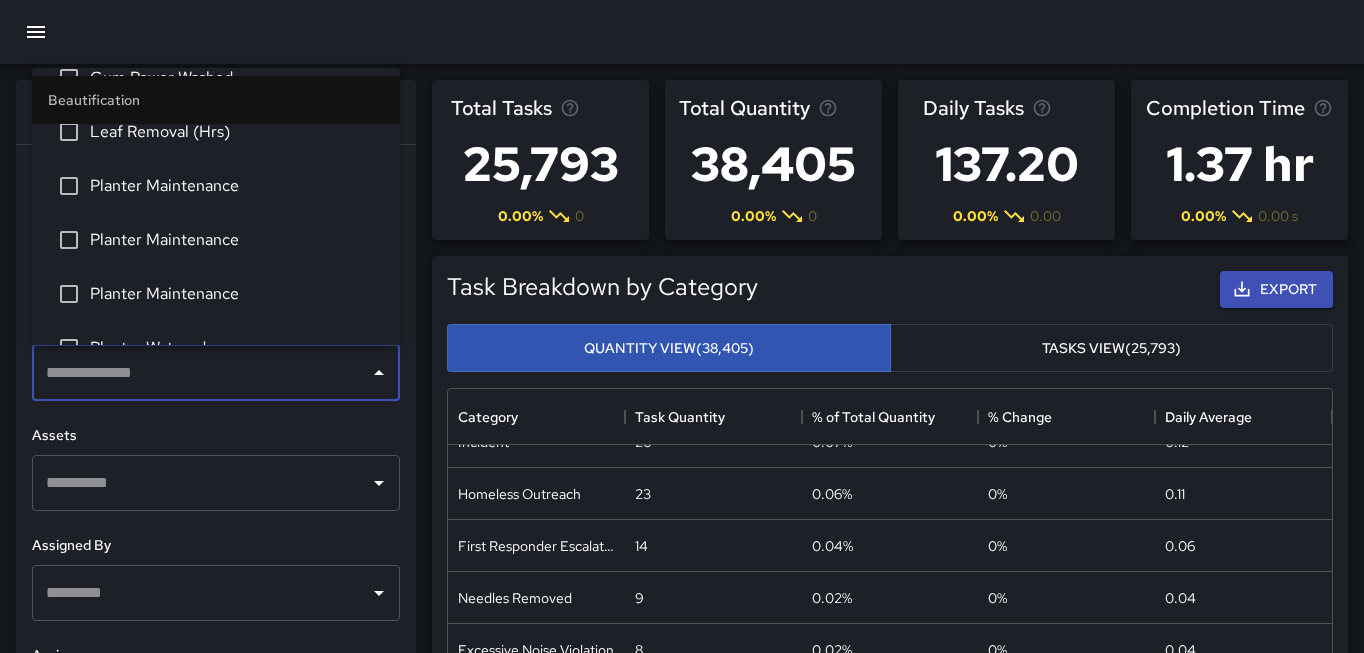 scroll, scrollTop: 139, scrollLeft: 0, axis: vertical 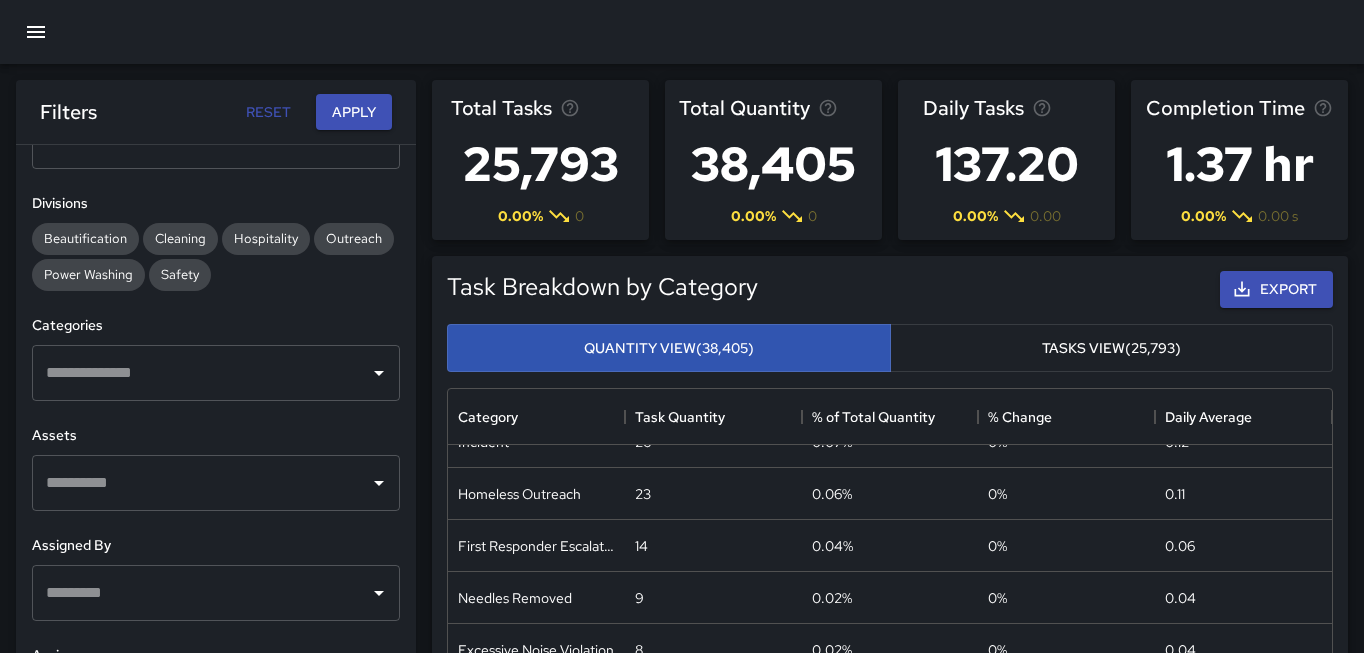 click on "Assets" at bounding box center (216, 436) 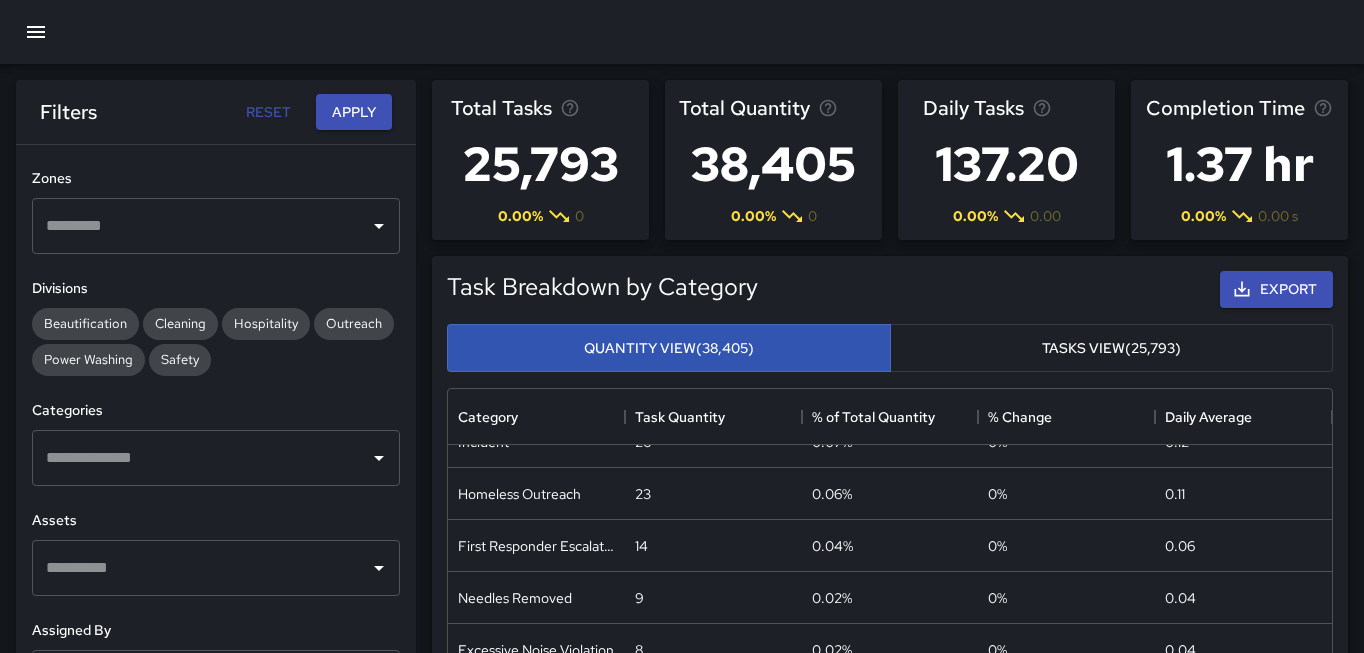 scroll, scrollTop: 474, scrollLeft: 0, axis: vertical 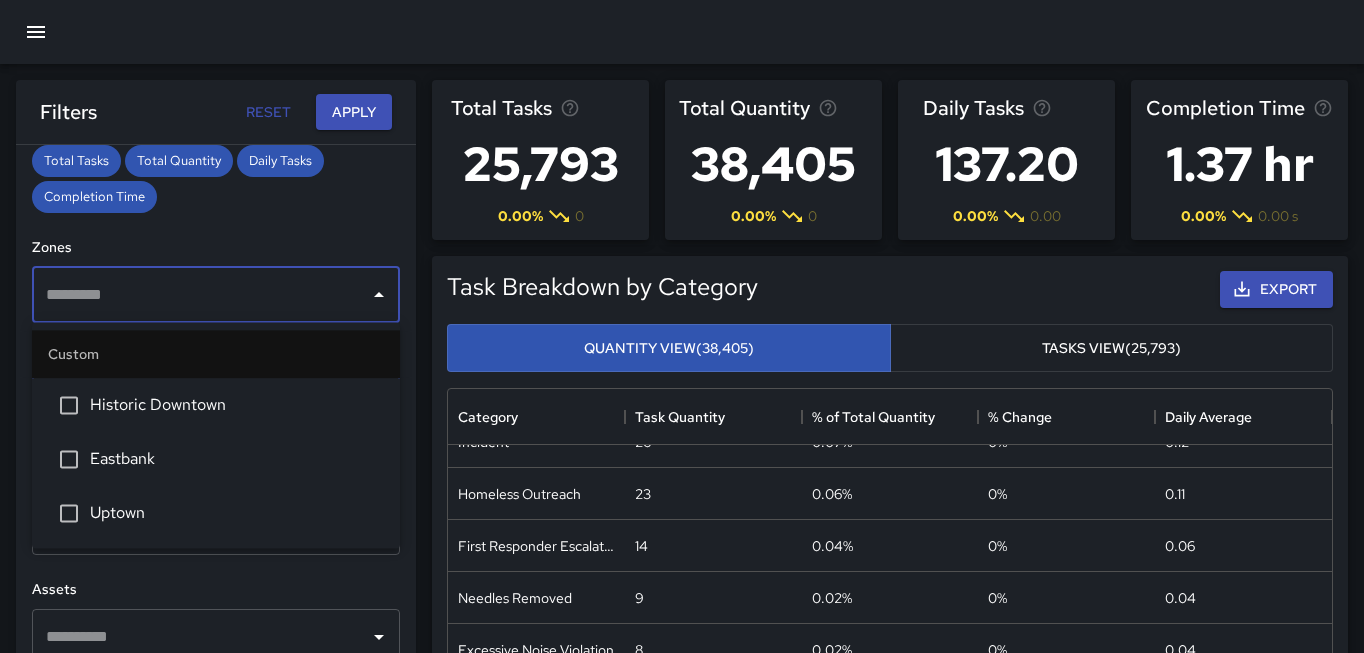 click at bounding box center [201, 295] 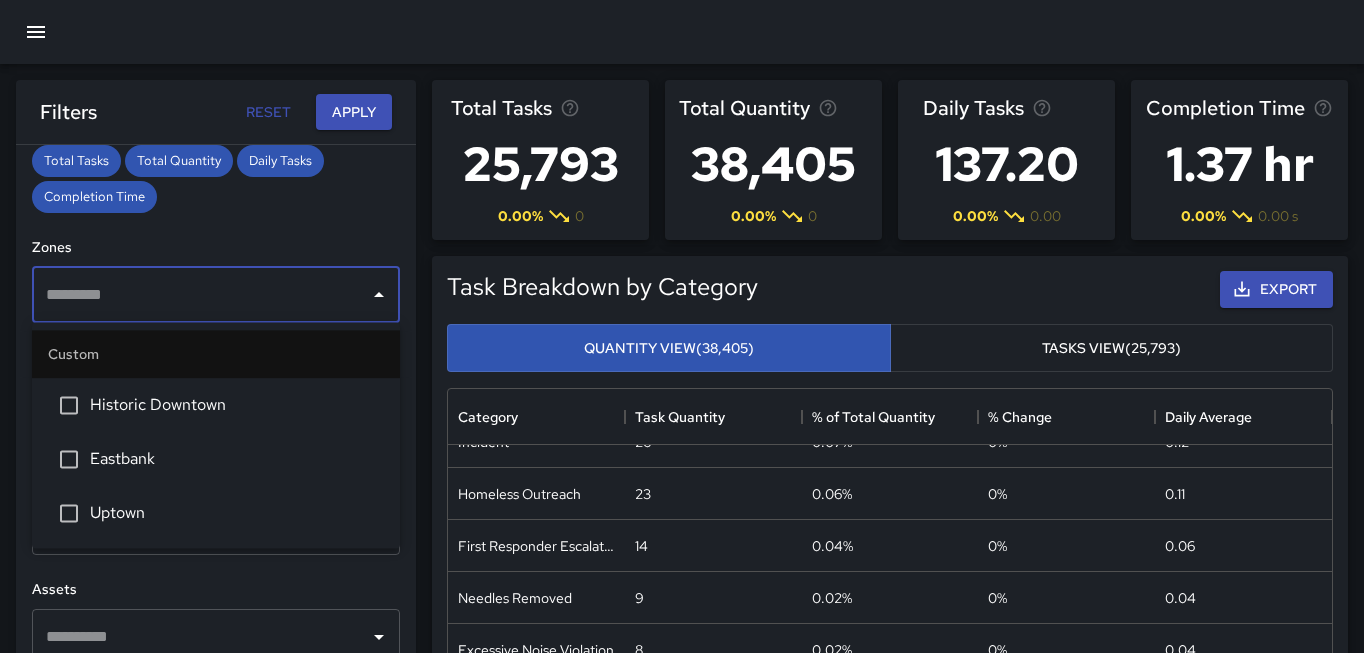 click on "Custom" at bounding box center [216, 354] 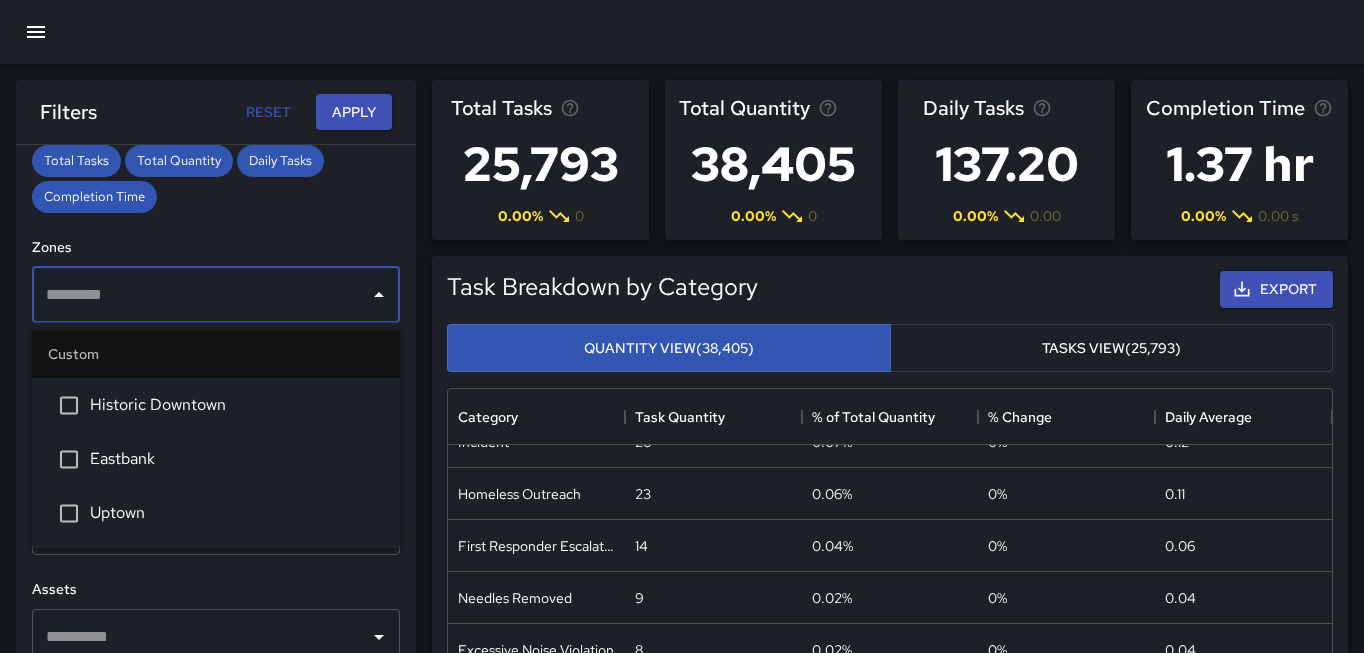 click on "**********" at bounding box center (216, 439) 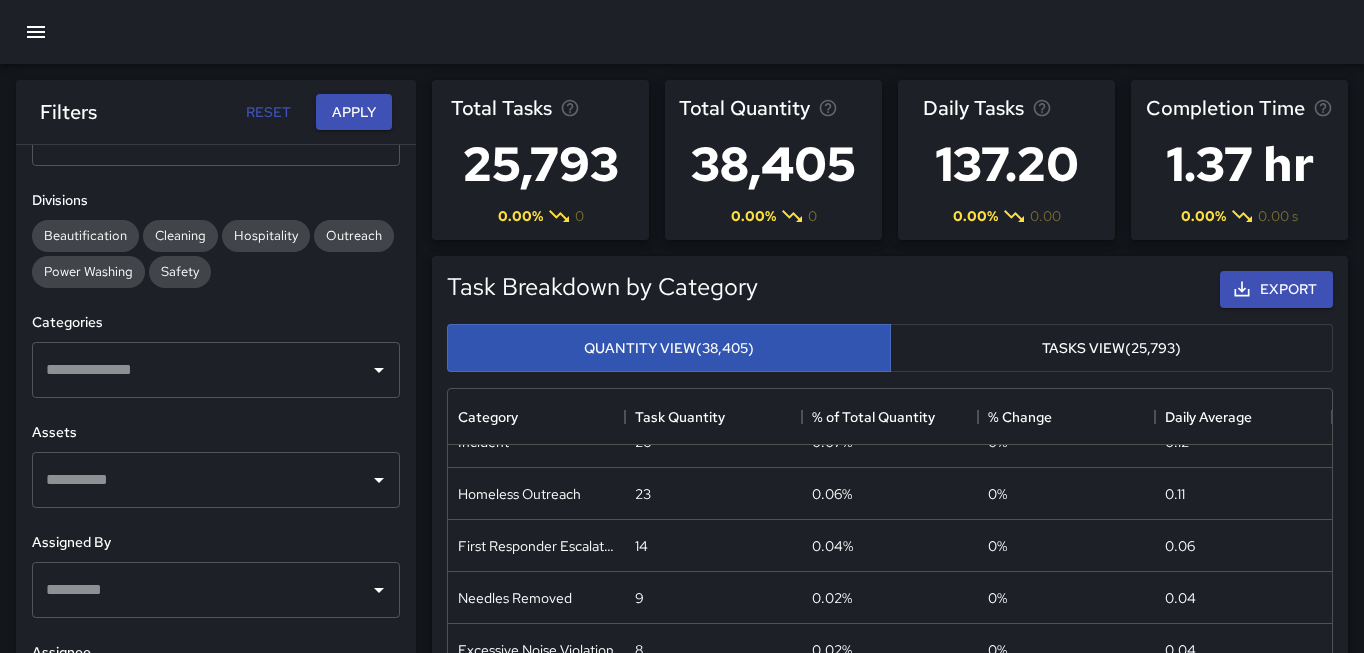 scroll, scrollTop: 641, scrollLeft: 0, axis: vertical 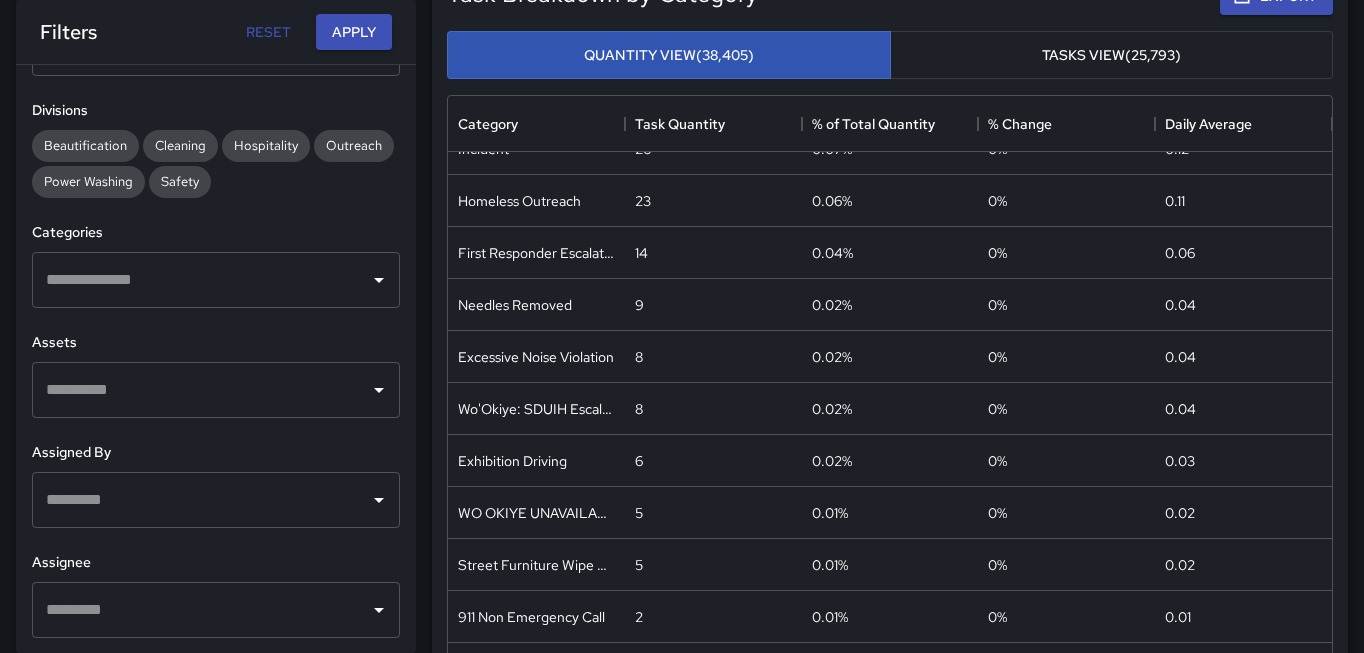click at bounding box center [201, 280] 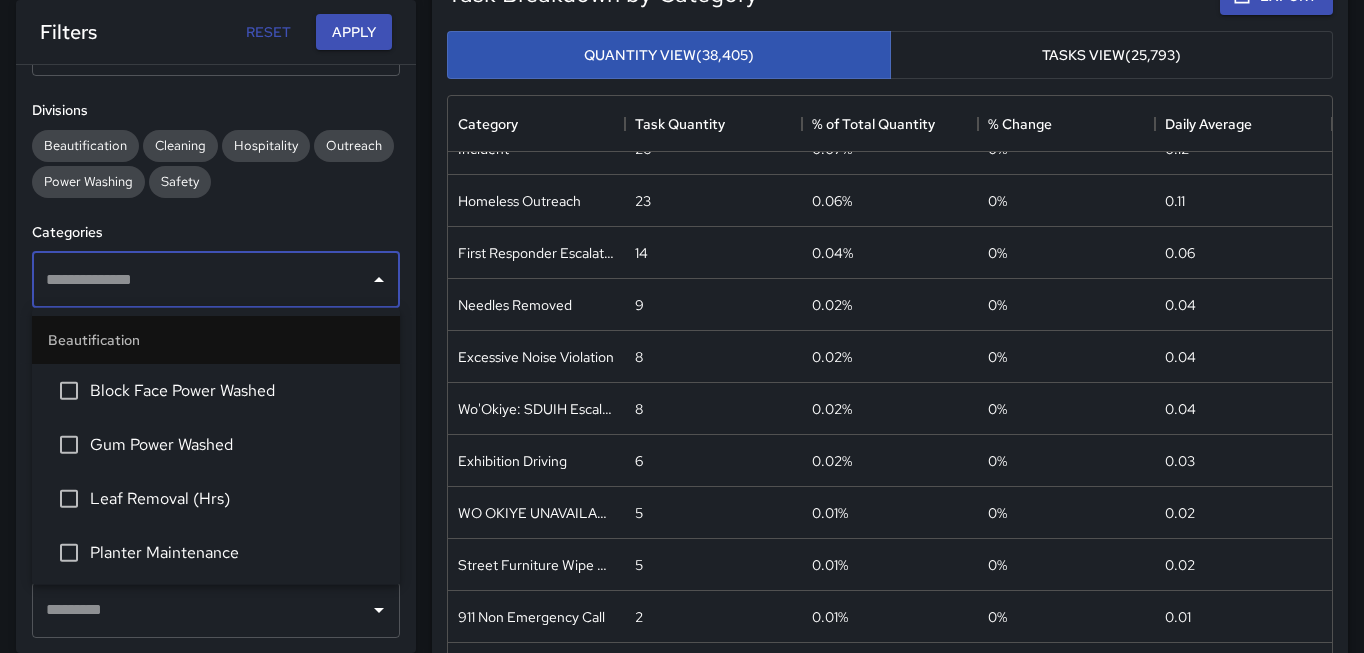 scroll, scrollTop: 292, scrollLeft: 0, axis: vertical 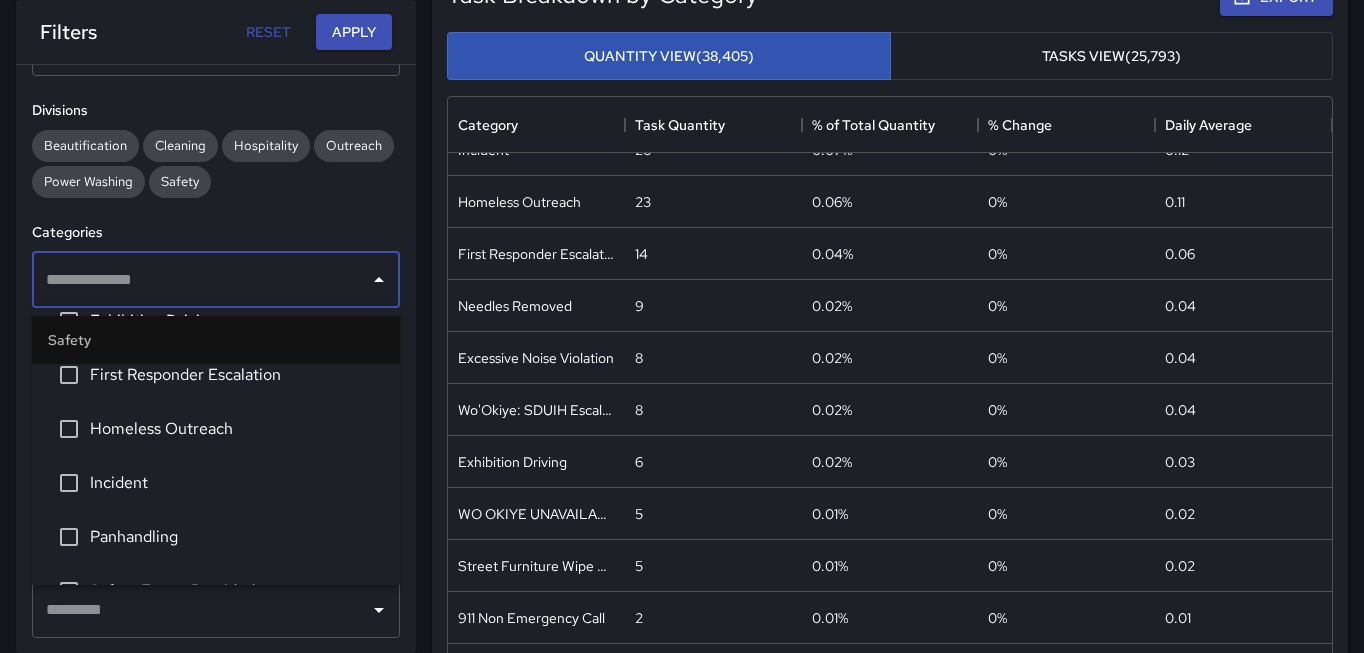 click on "Homeless Outreach" at bounding box center (237, 429) 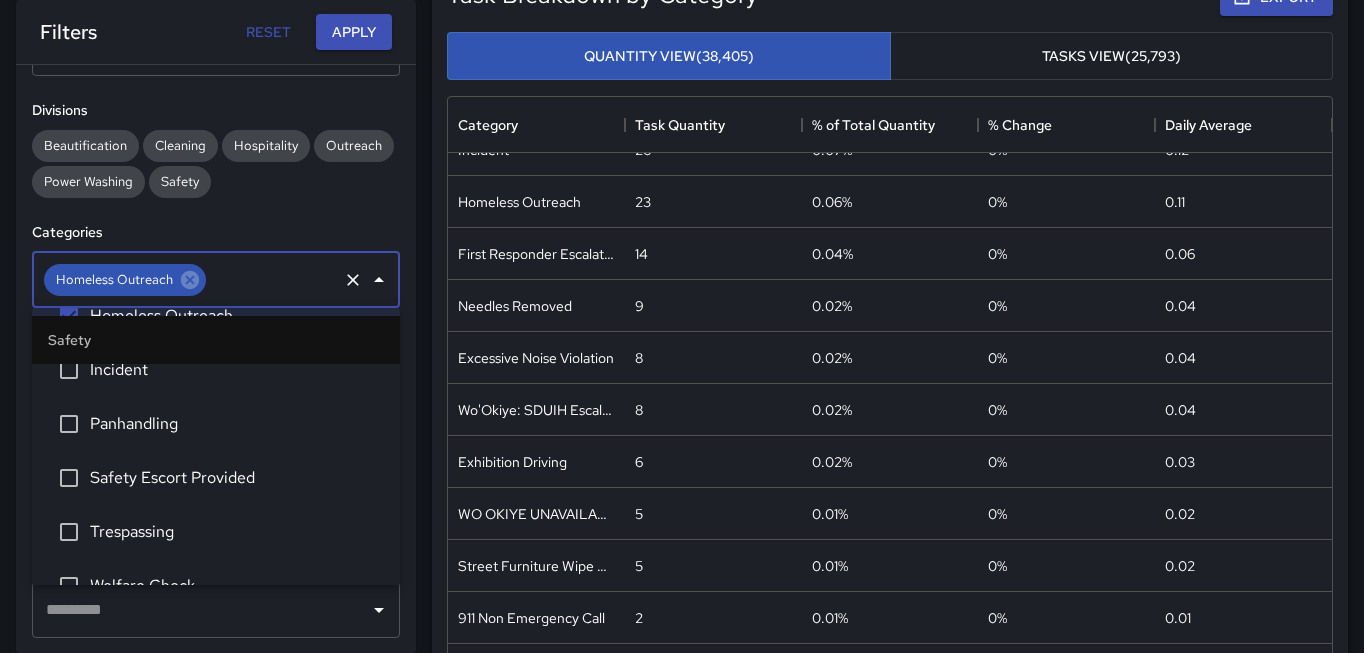 scroll, scrollTop: 2268, scrollLeft: 0, axis: vertical 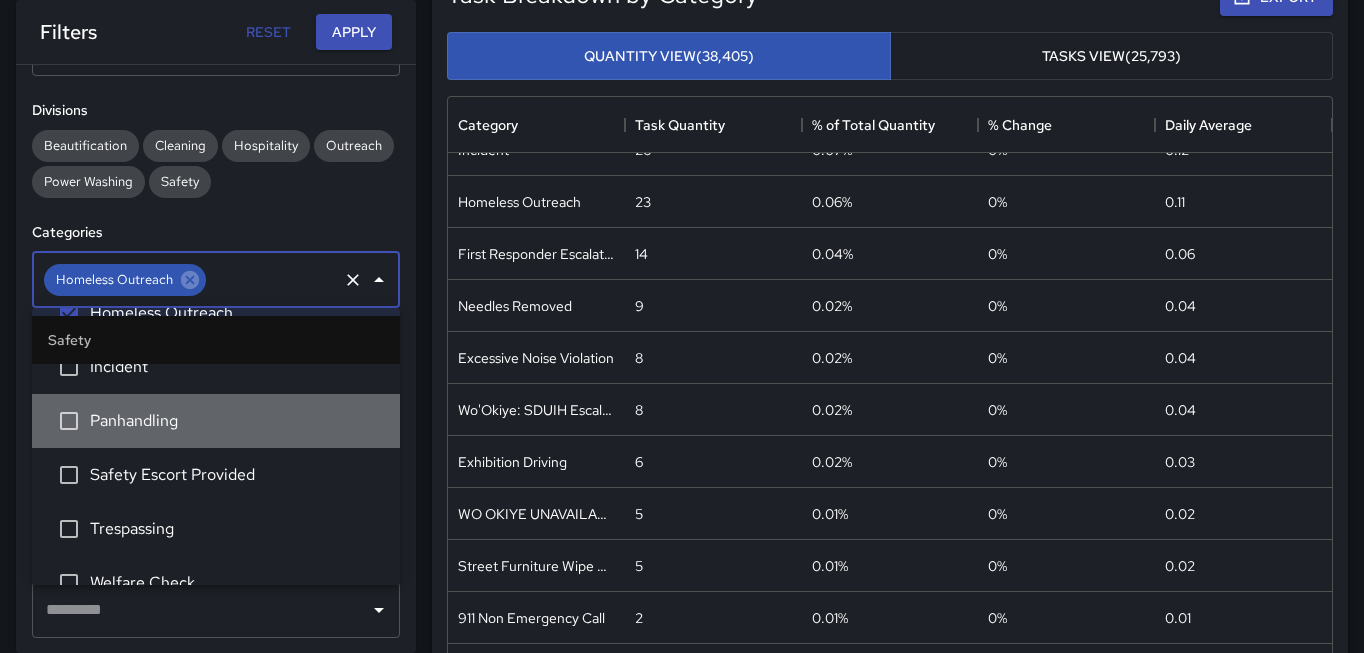 click on "Panhandling" at bounding box center [237, 421] 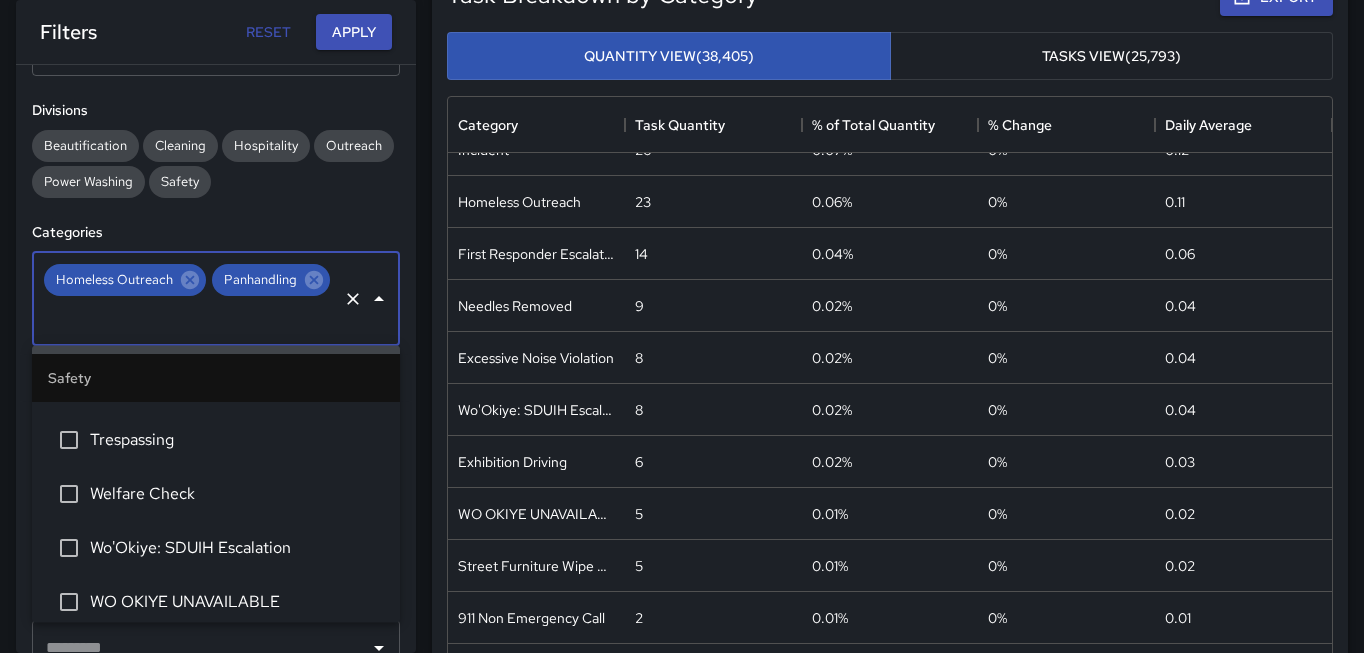 scroll, scrollTop: 2396, scrollLeft: 0, axis: vertical 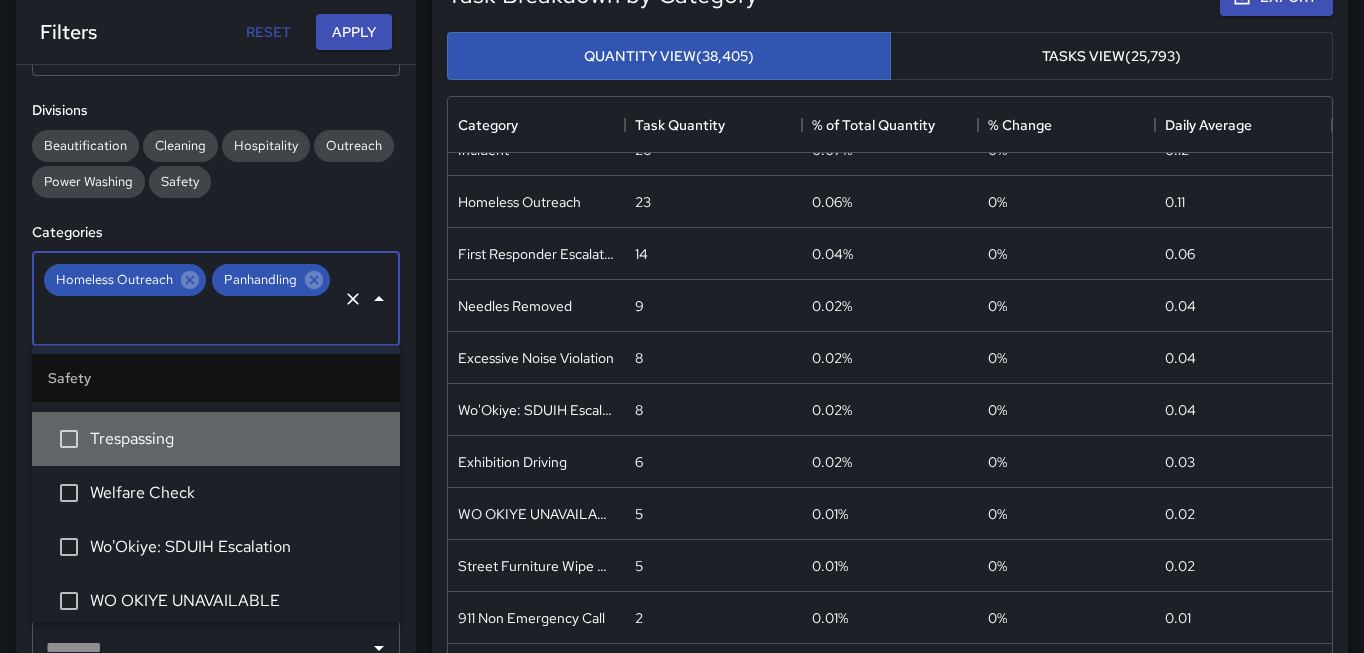 click on "Trespassing" at bounding box center (216, 439) 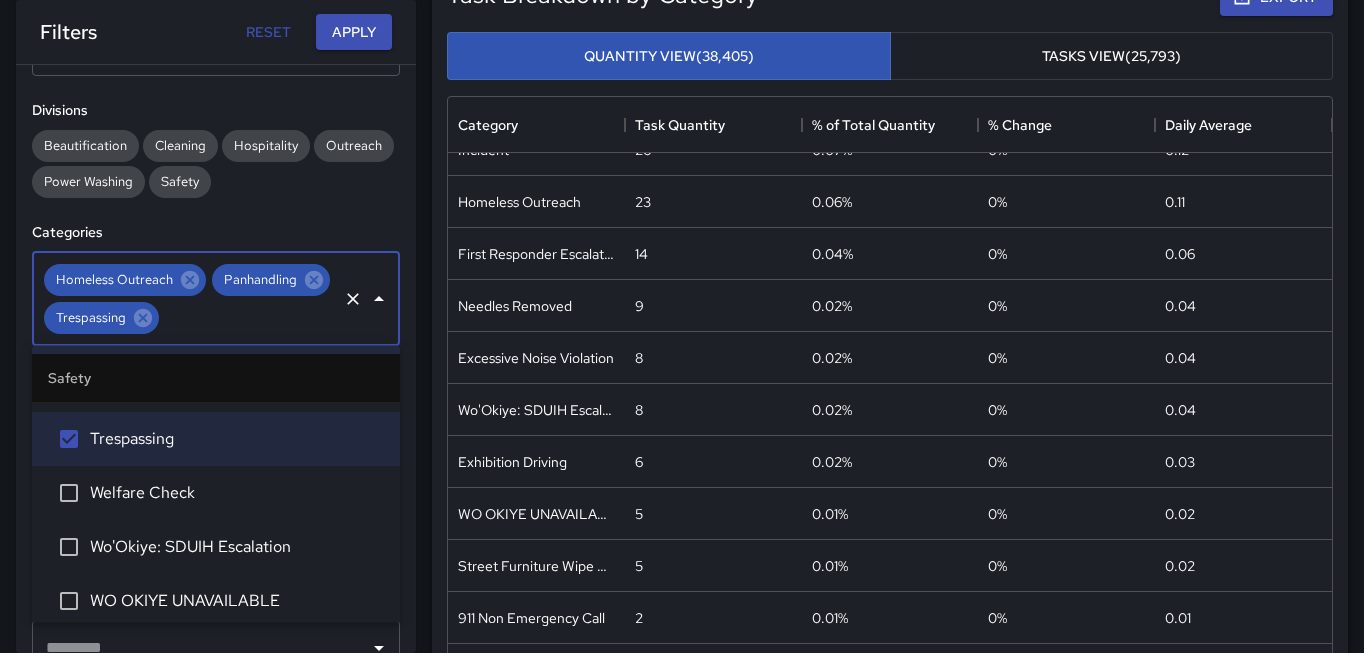 drag, startPoint x: 178, startPoint y: 483, endPoint x: 178, endPoint y: 501, distance: 18 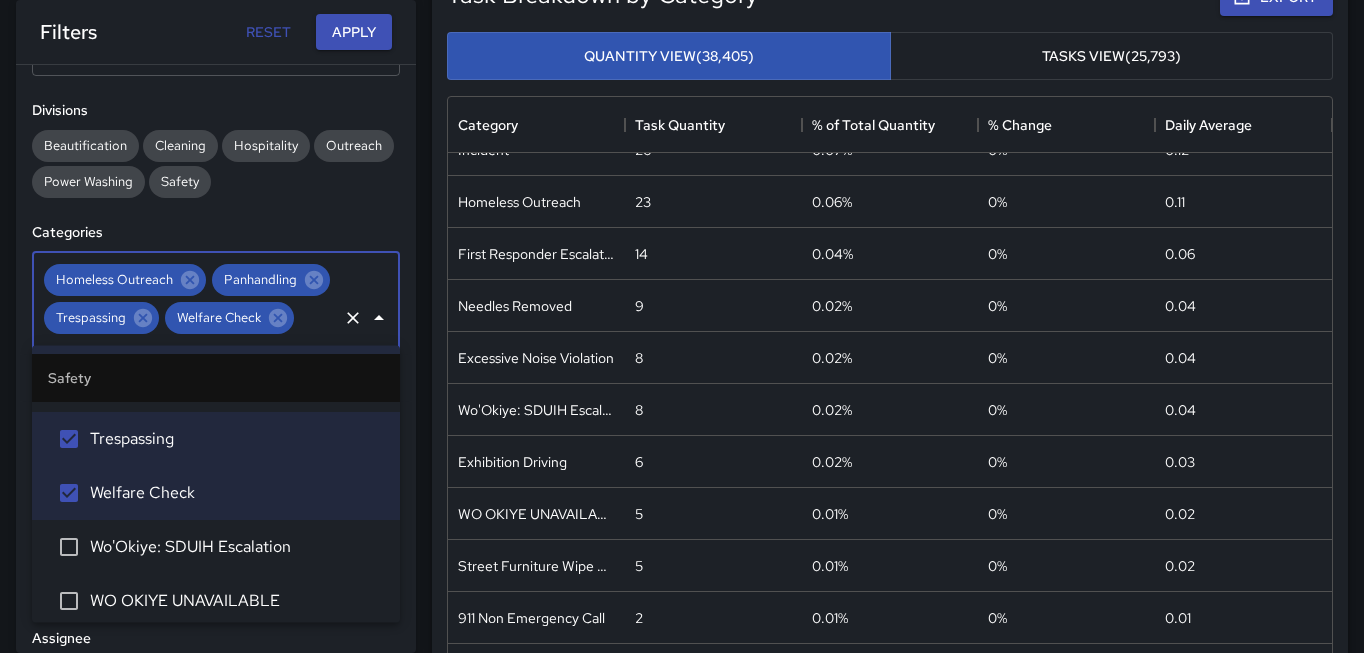 scroll, scrollTop: 2409, scrollLeft: 0, axis: vertical 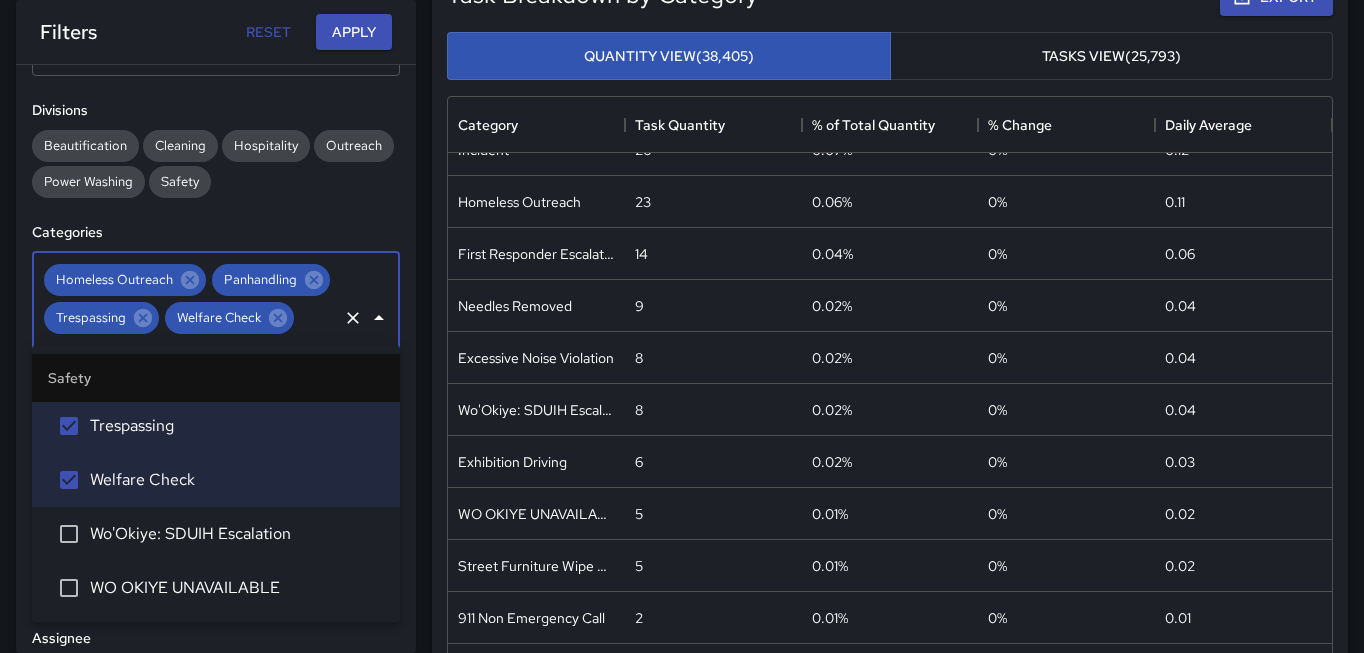 click on "Wo'Okiye: [CATEGORY] [CATEGORY]" at bounding box center (237, 534) 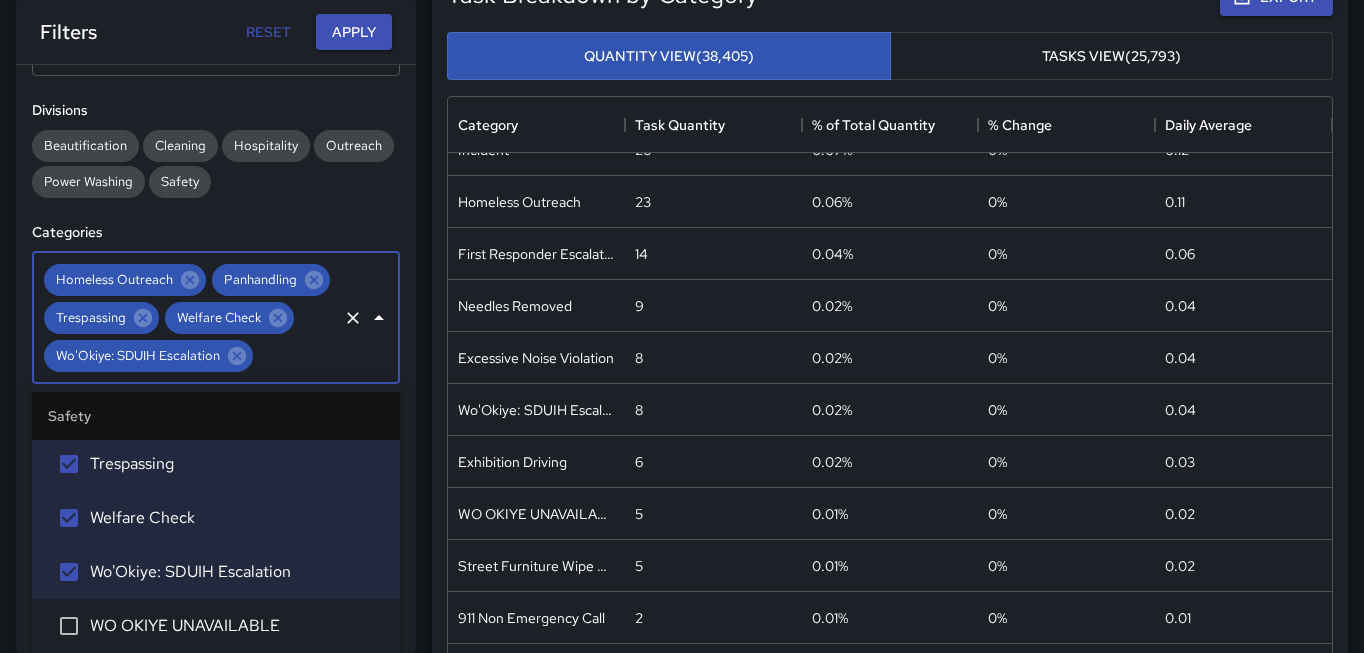 click on "WO OKIYE  UNAVAILABLE" at bounding box center [237, 626] 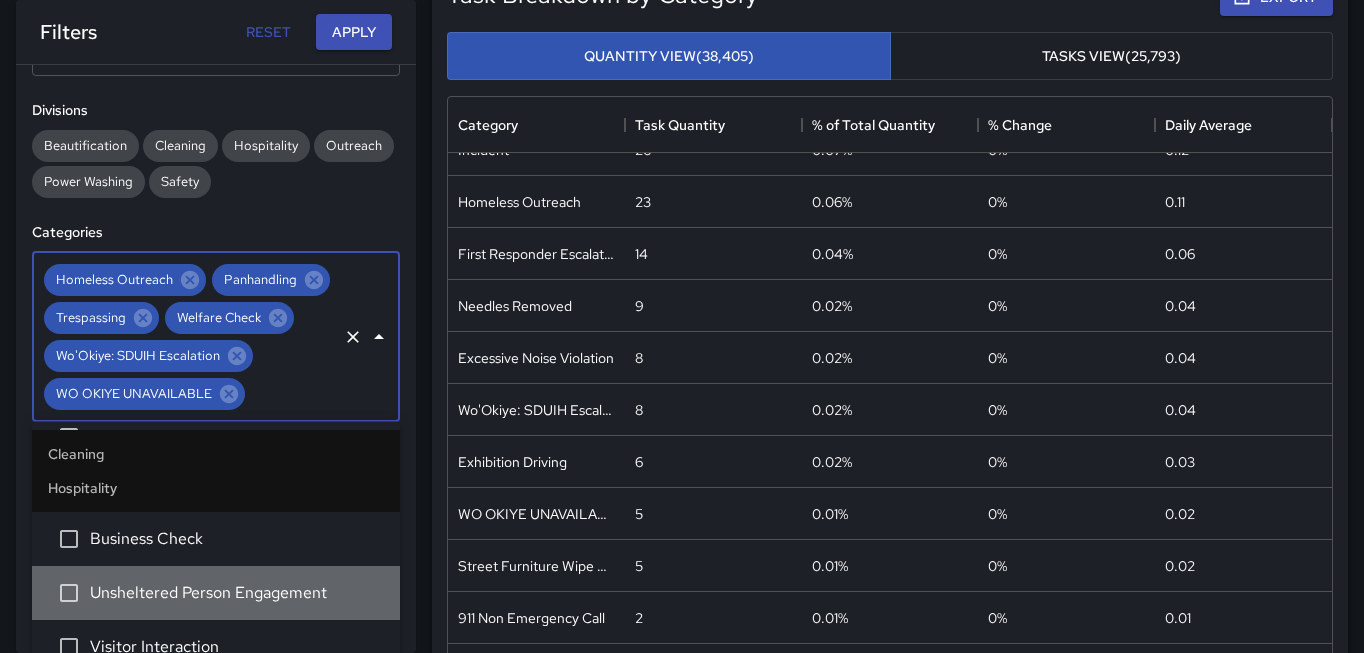 click on "Unsheltered Person Engagement" at bounding box center (237, 593) 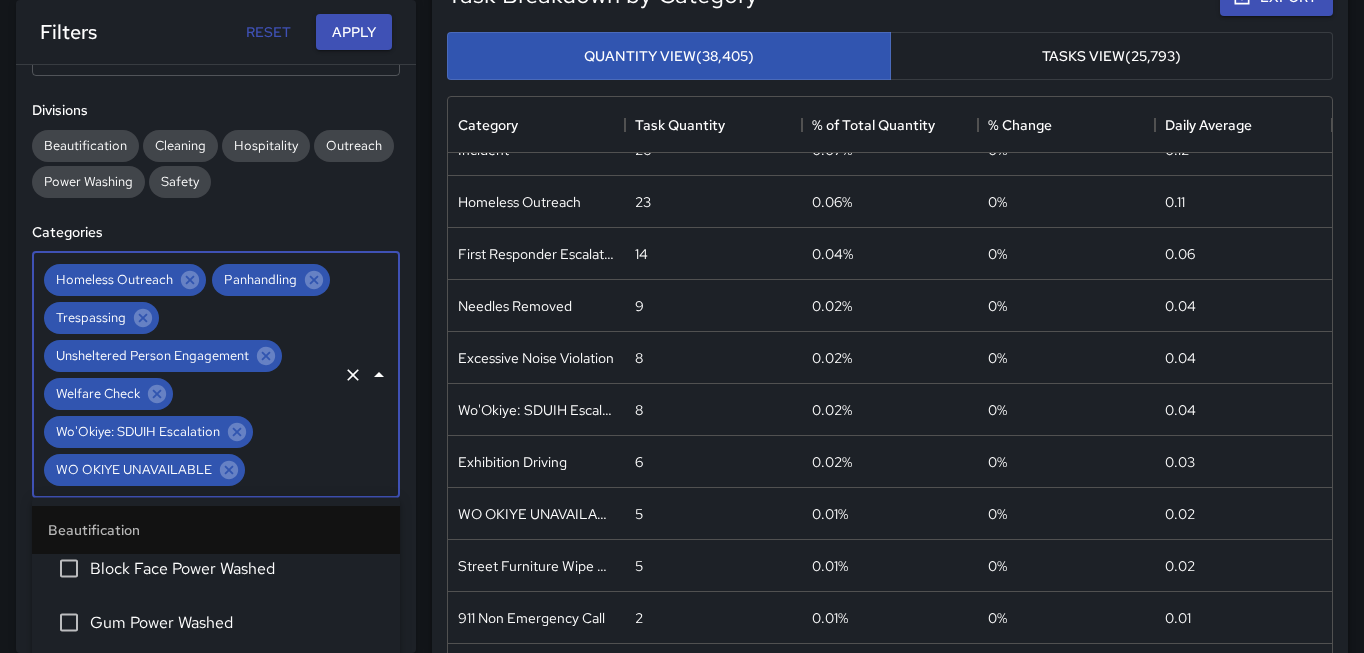 scroll, scrollTop: 0, scrollLeft: 0, axis: both 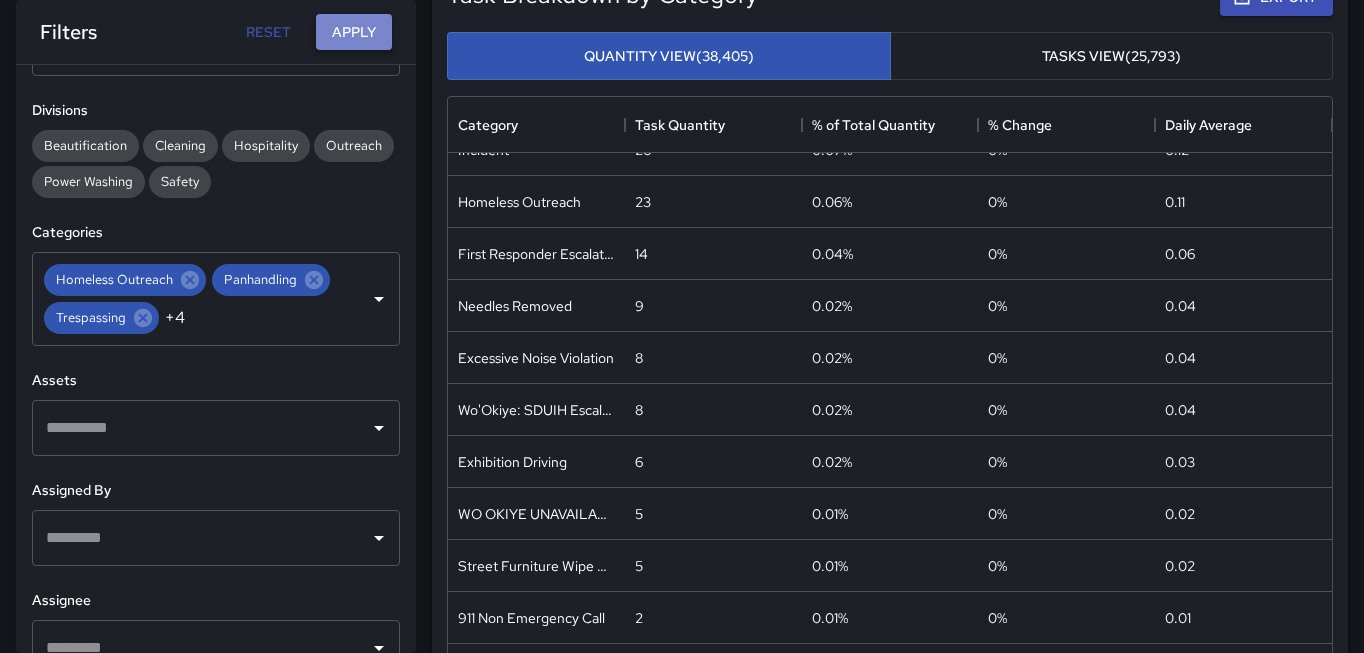 click on "Apply" at bounding box center [354, 32] 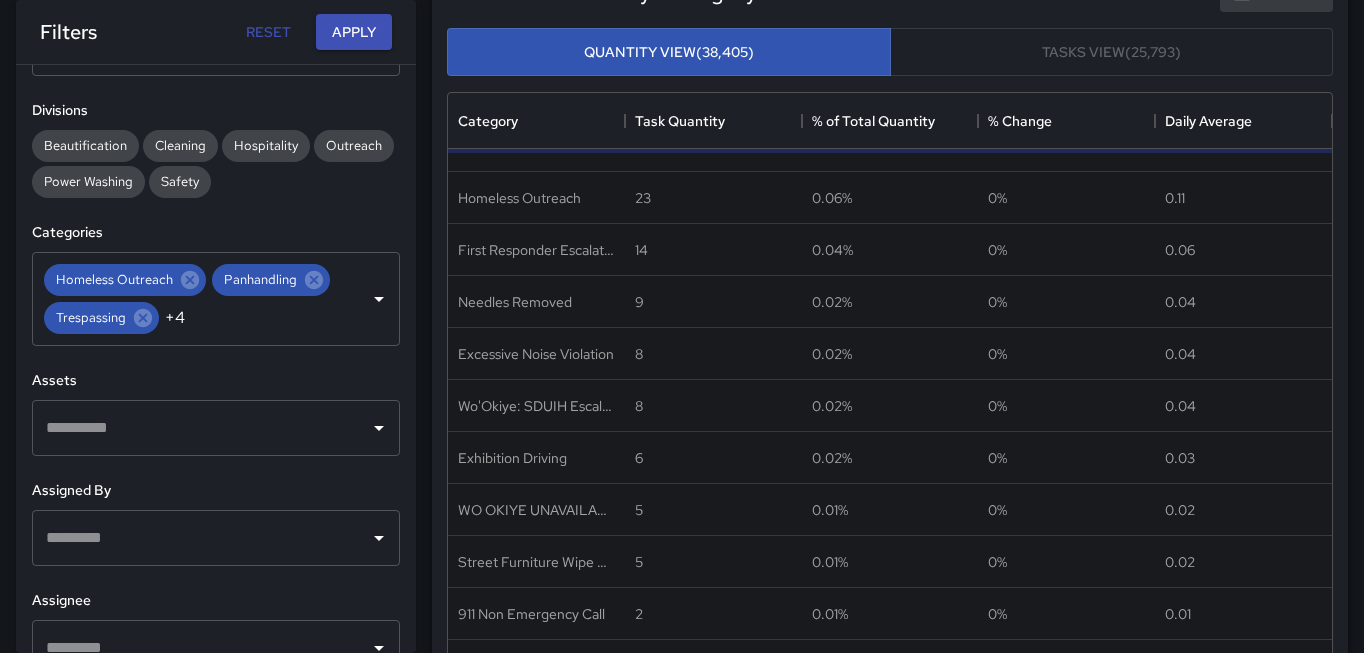 scroll, scrollTop: 0, scrollLeft: 0, axis: both 